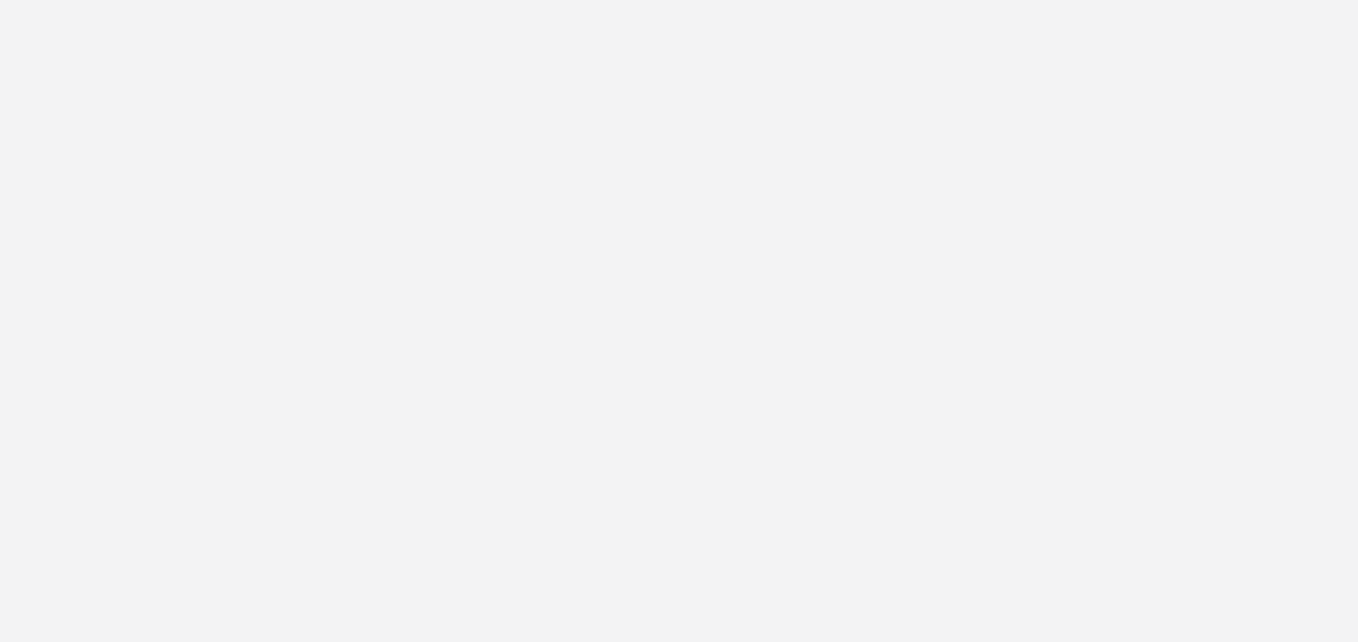 scroll, scrollTop: 0, scrollLeft: 0, axis: both 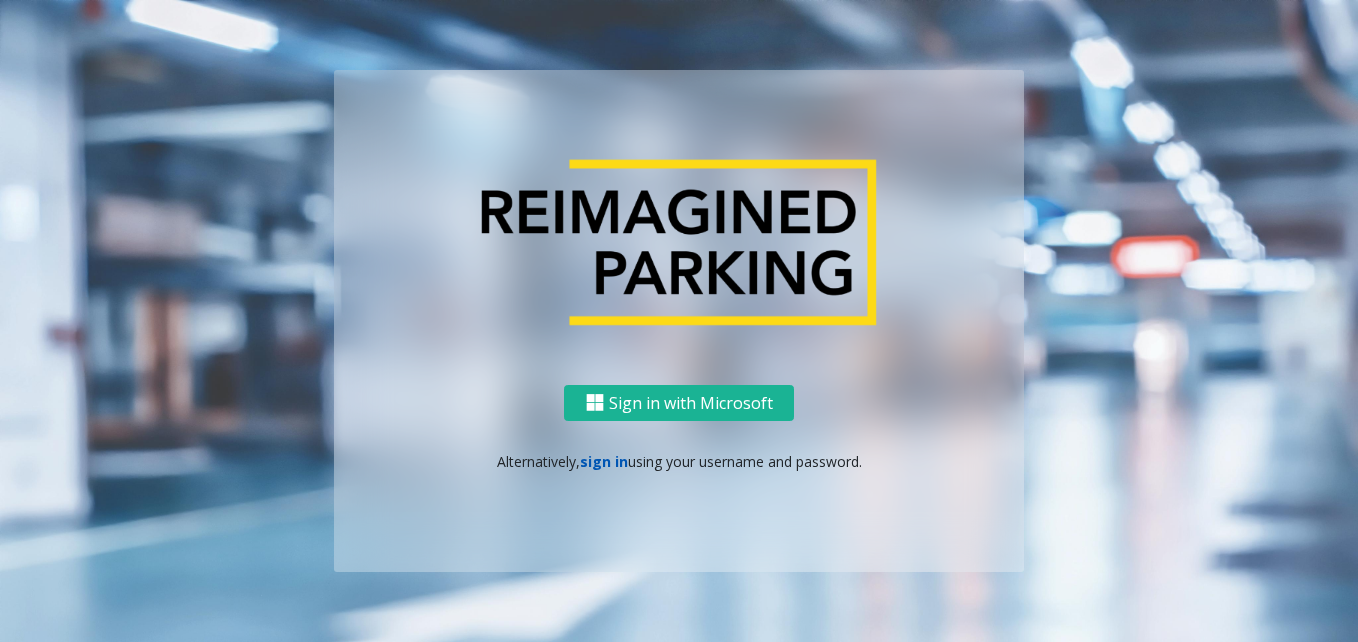 click on "sign in" 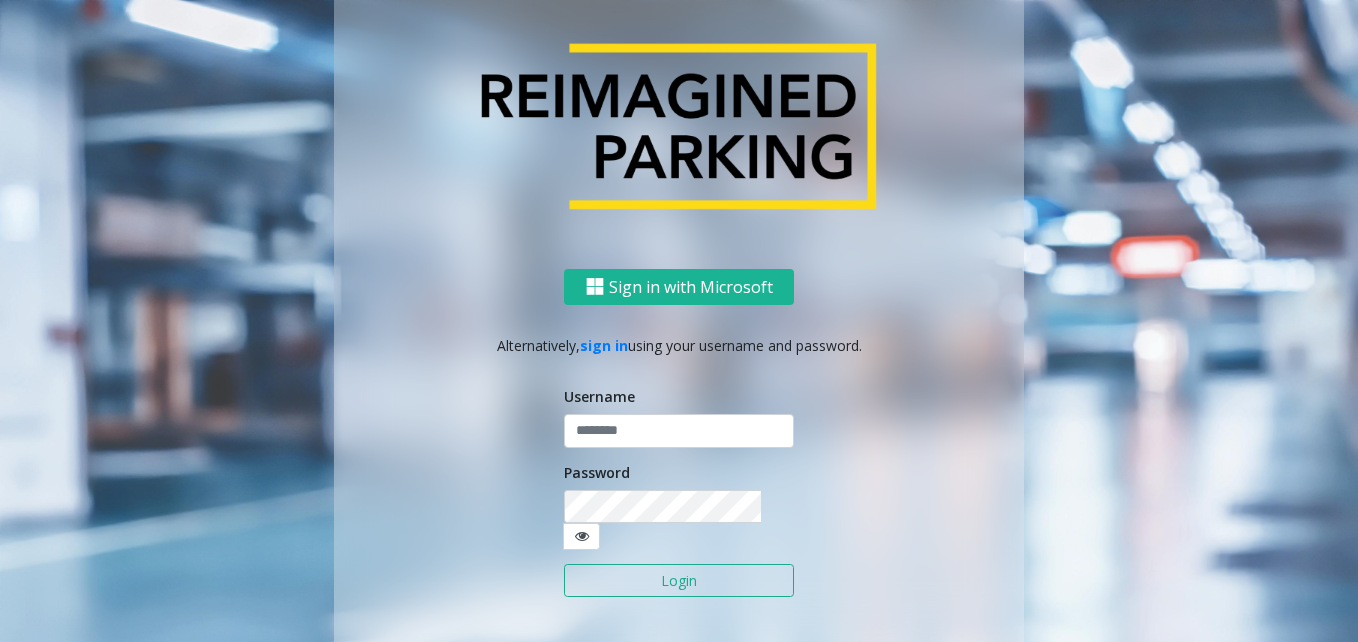 click on "Username" 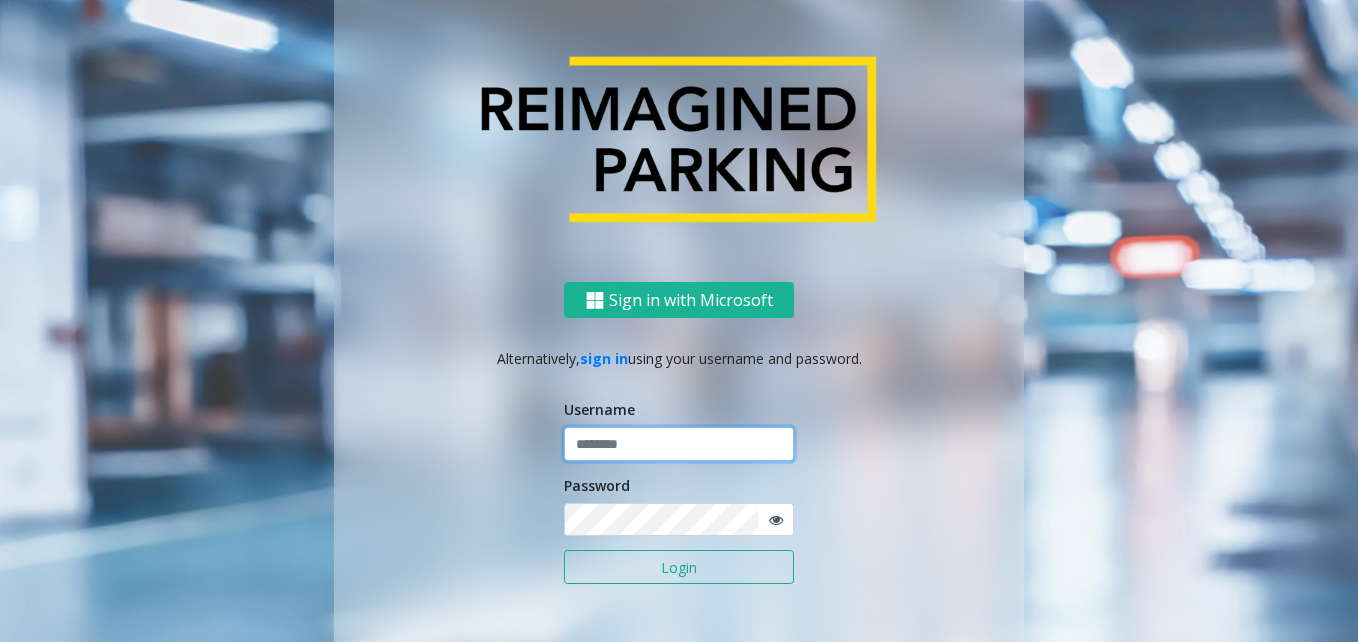 click 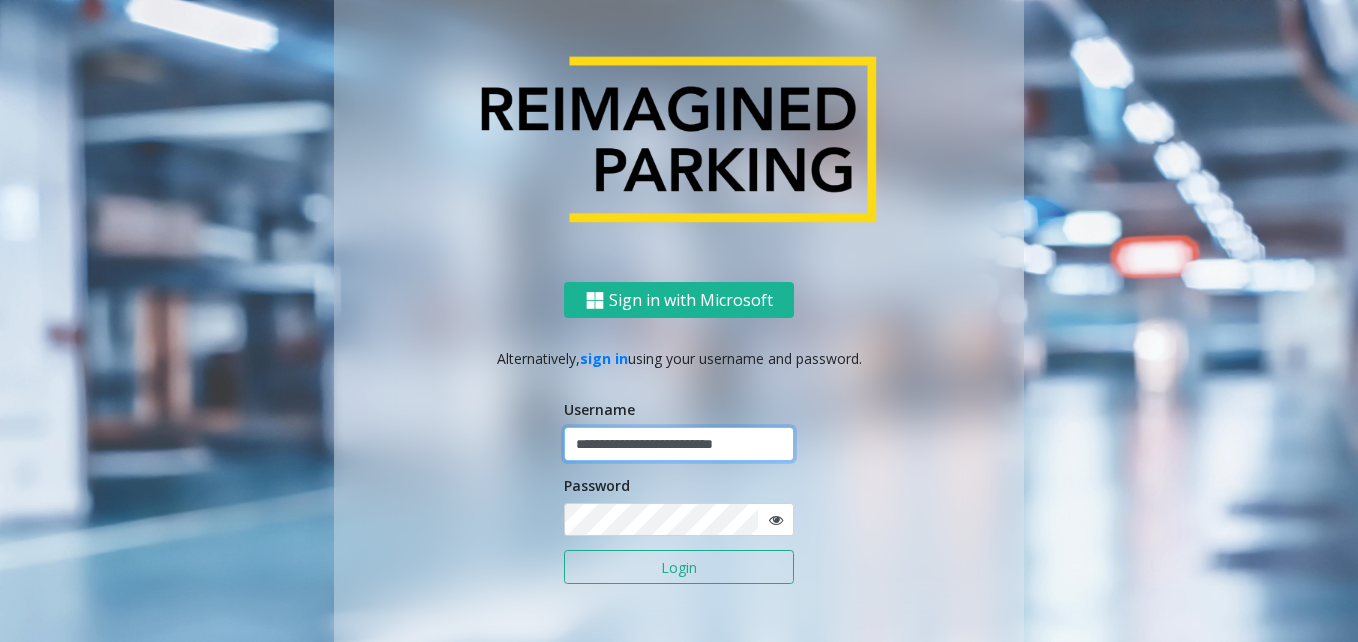 type on "**********" 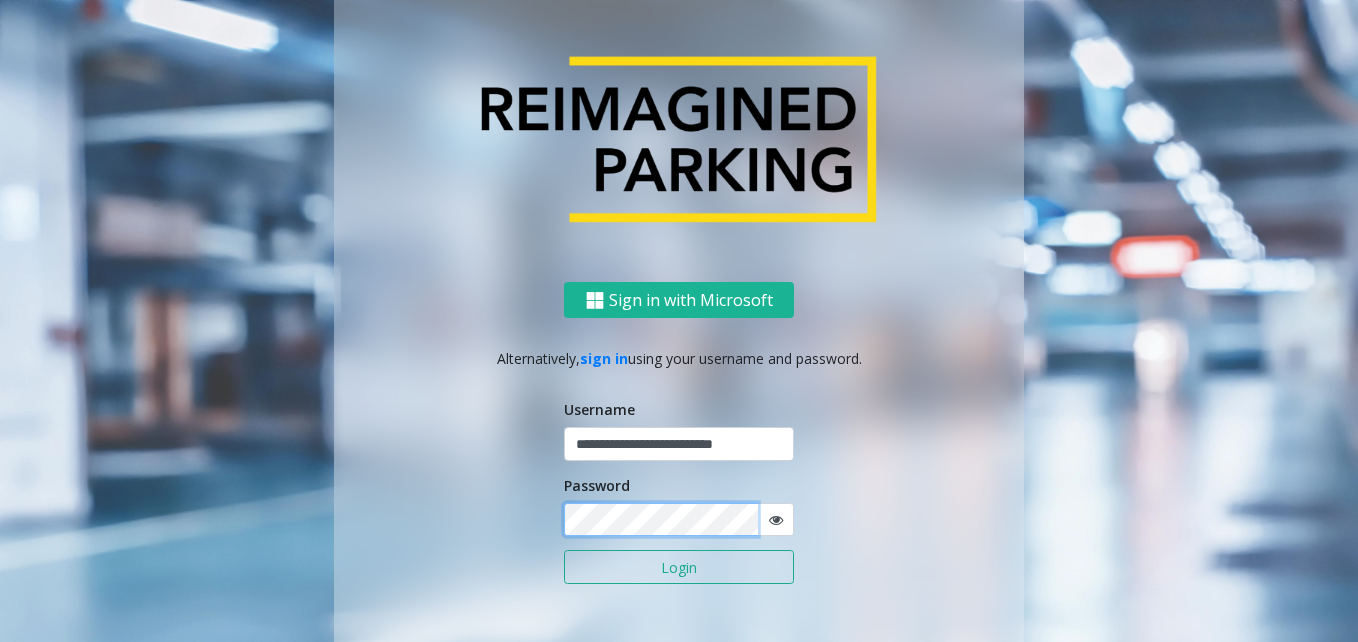 click on "Login" 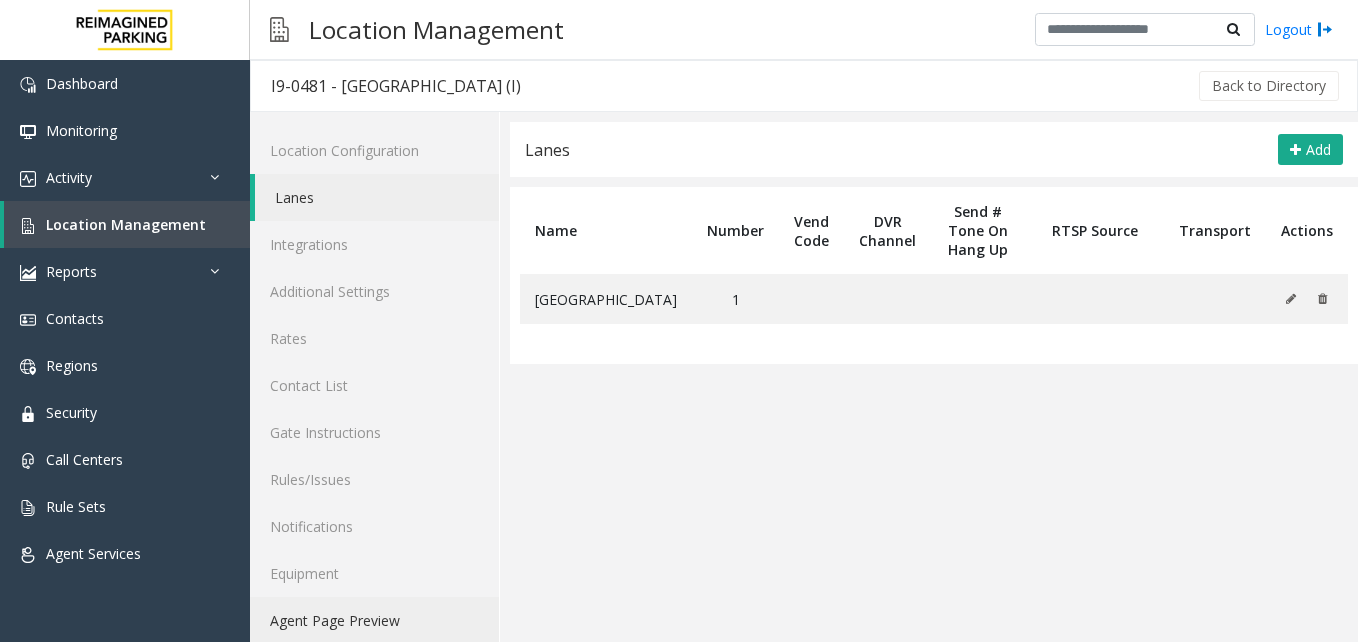 click on "Agent Page Preview" 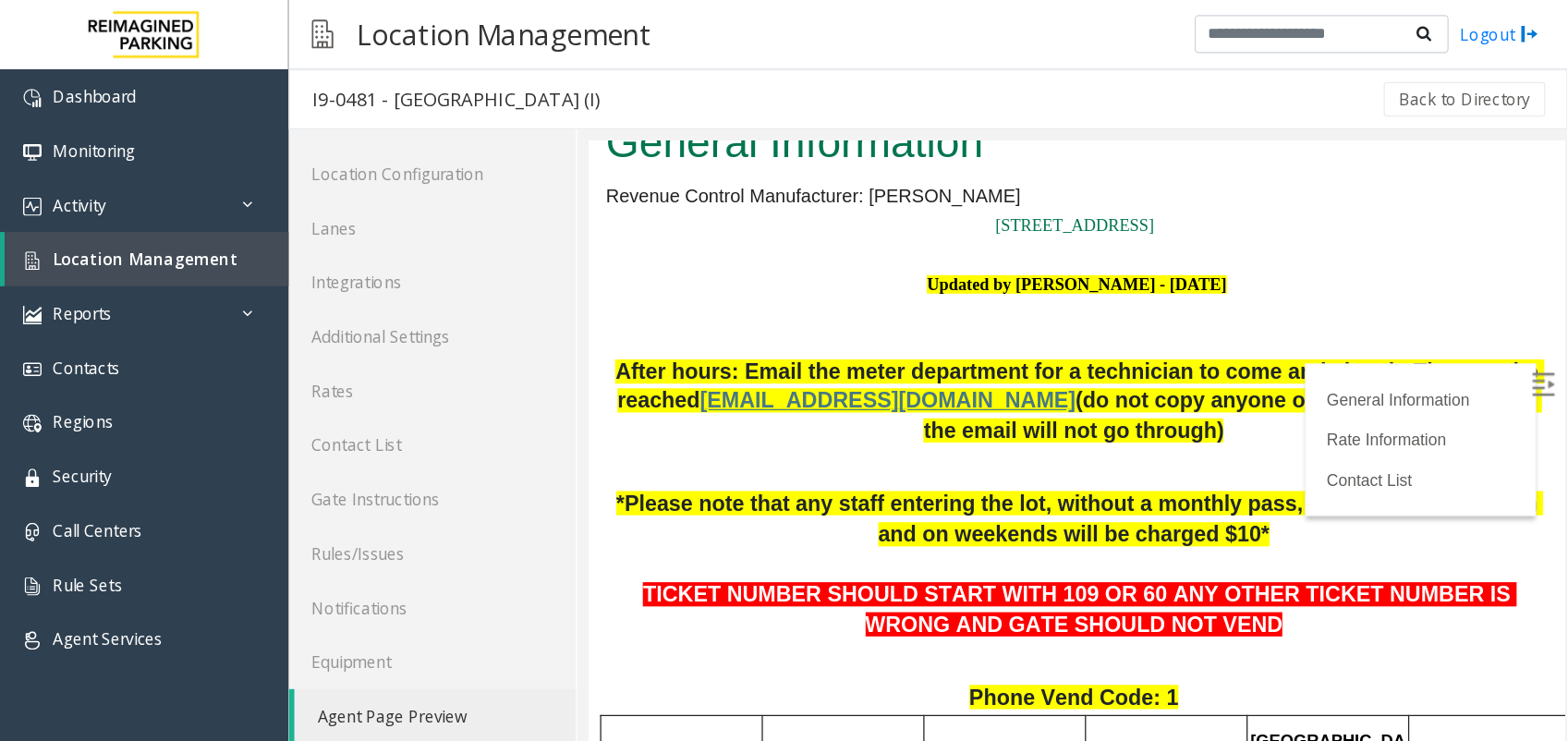 scroll, scrollTop: 0, scrollLeft: 0, axis: both 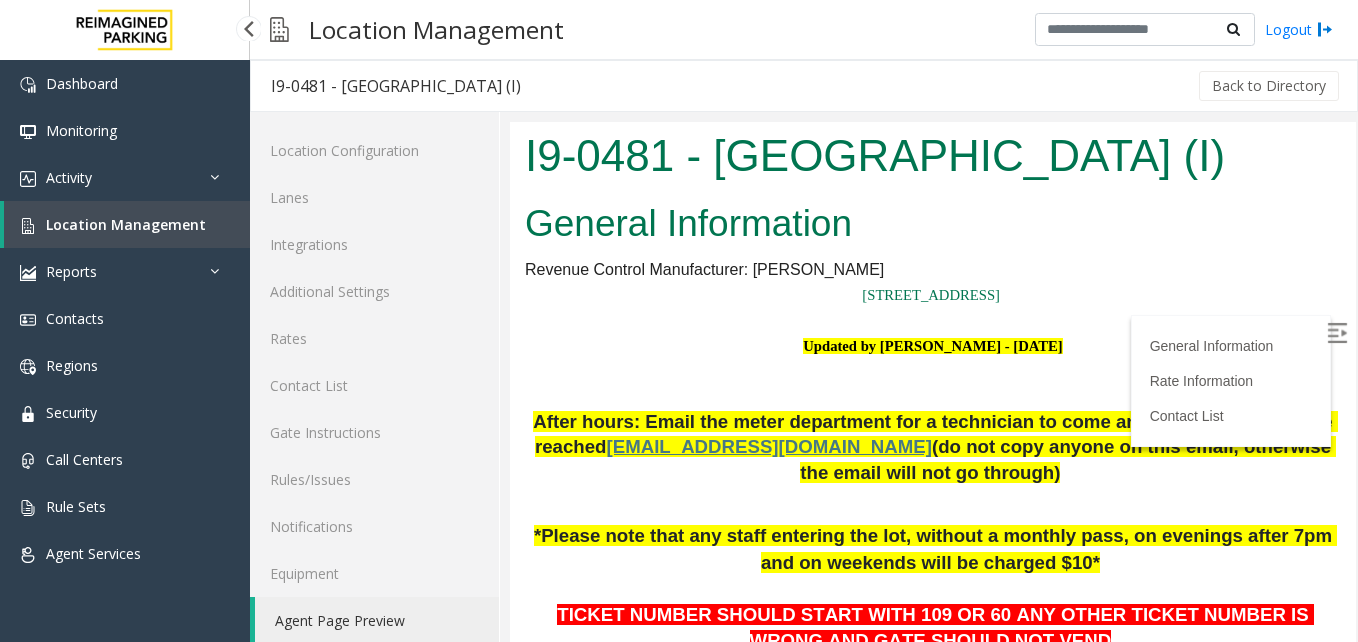 click on "Location Management" at bounding box center [127, 224] 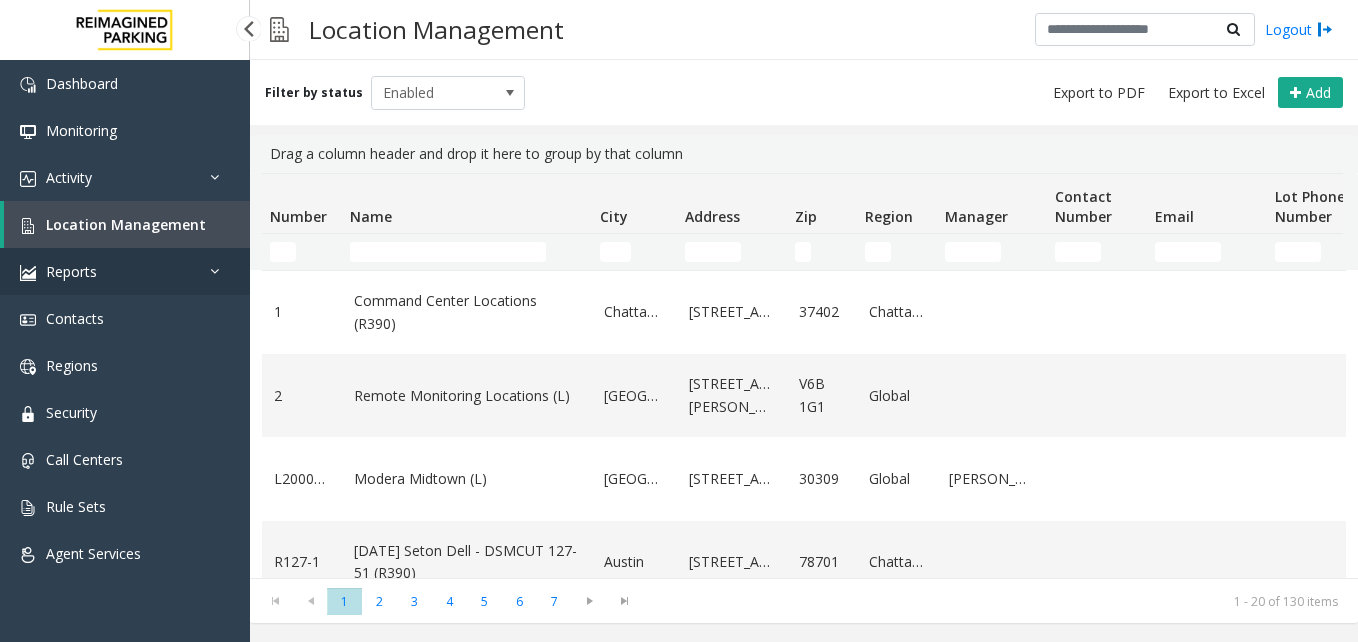 click on "Reports" at bounding box center (125, 271) 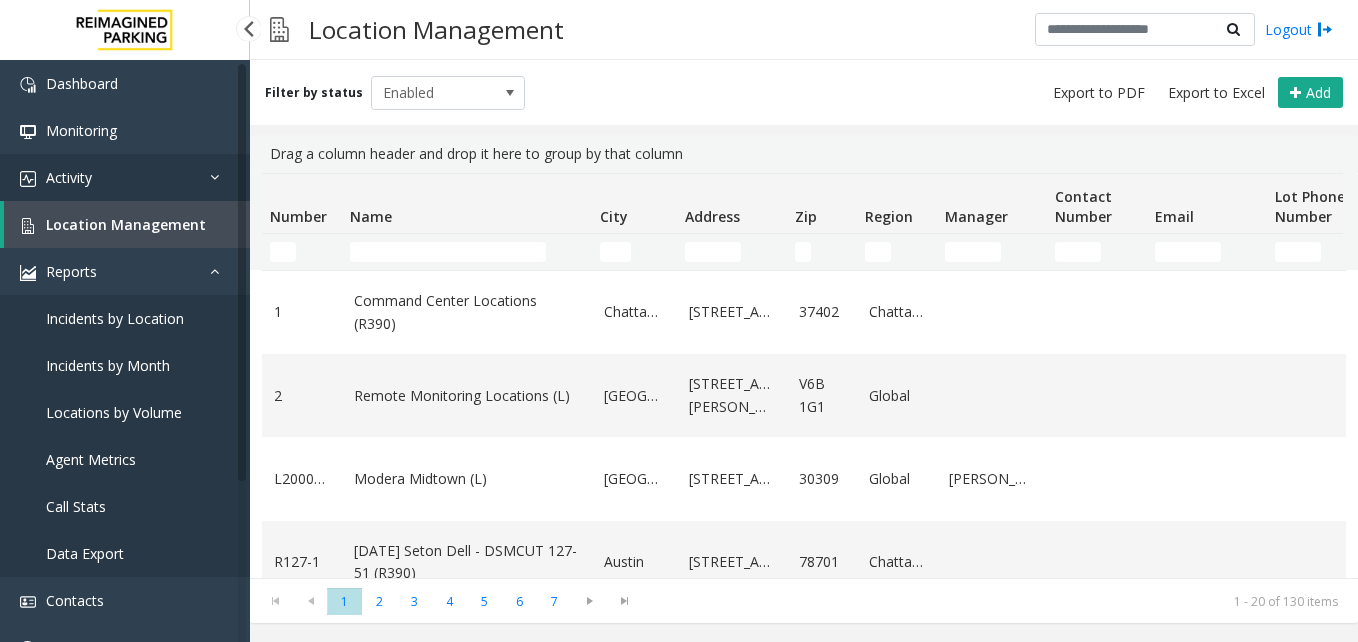 click on "Activity" at bounding box center [125, 177] 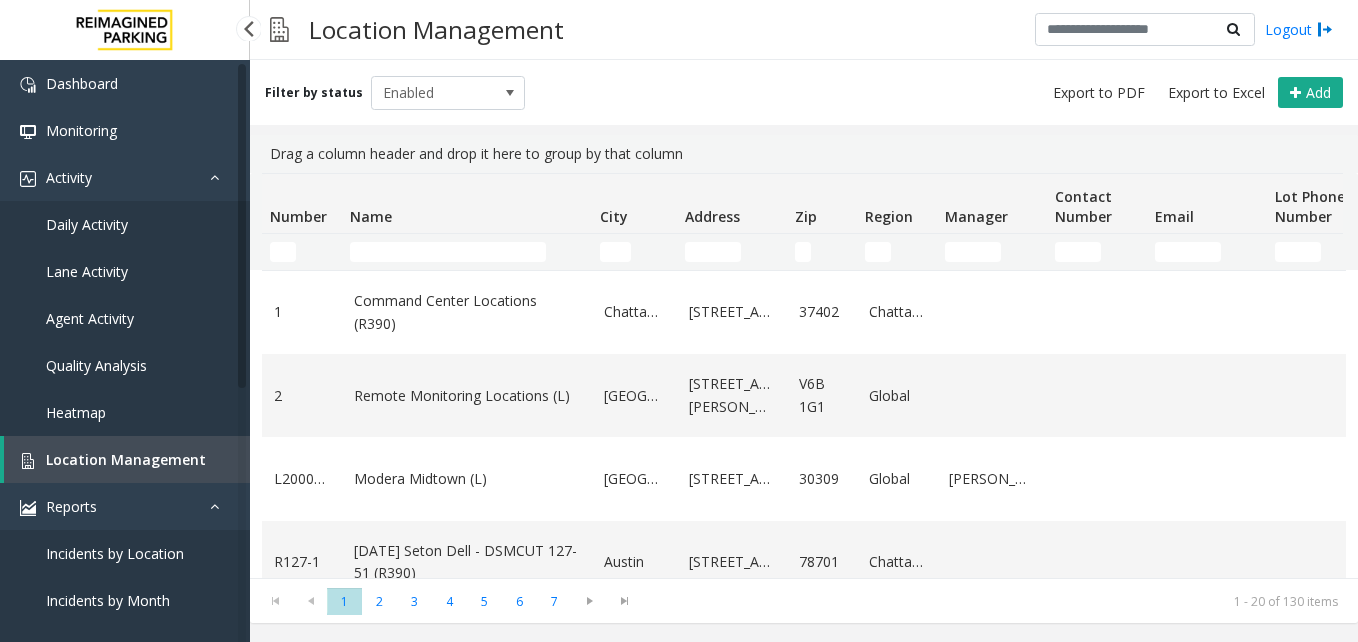 click on "Agent Activity" at bounding box center (90, 318) 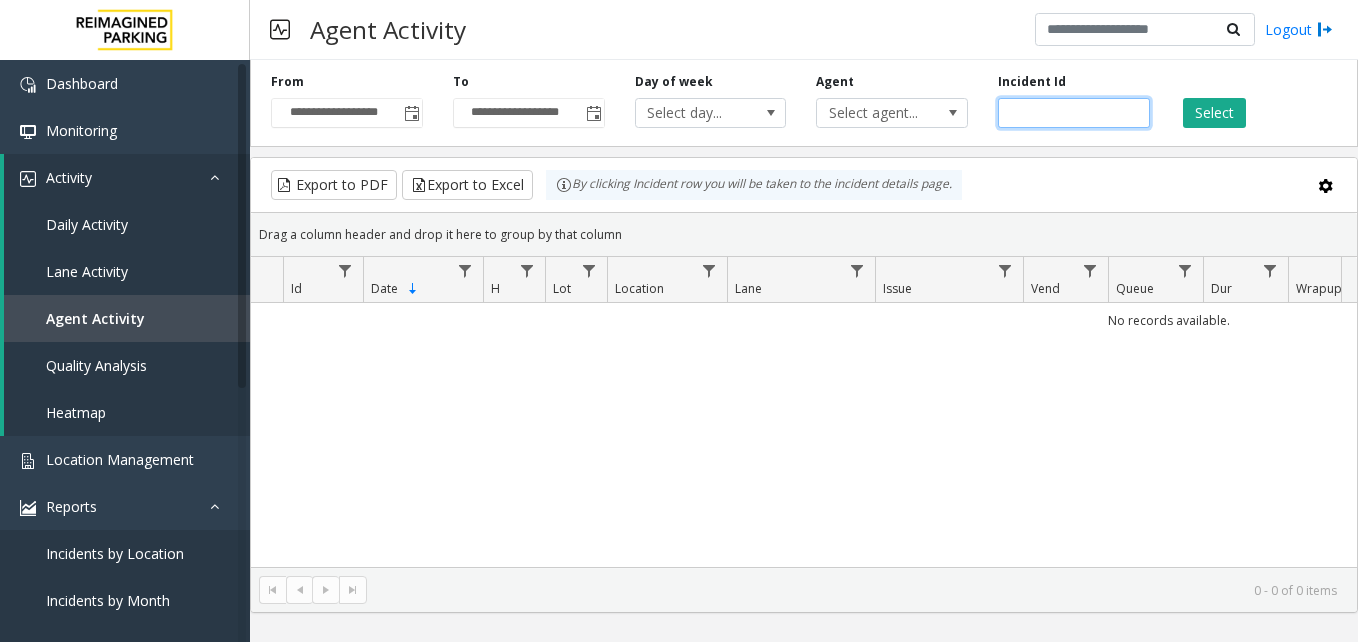 click 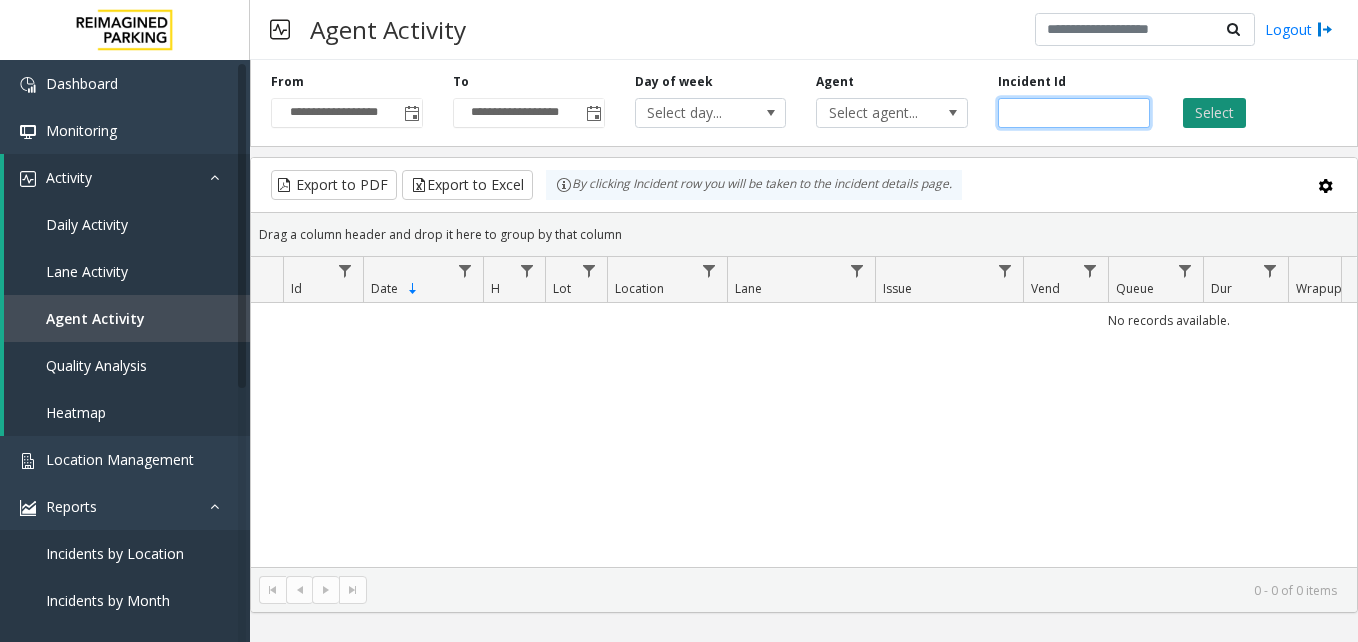 paste on "*******" 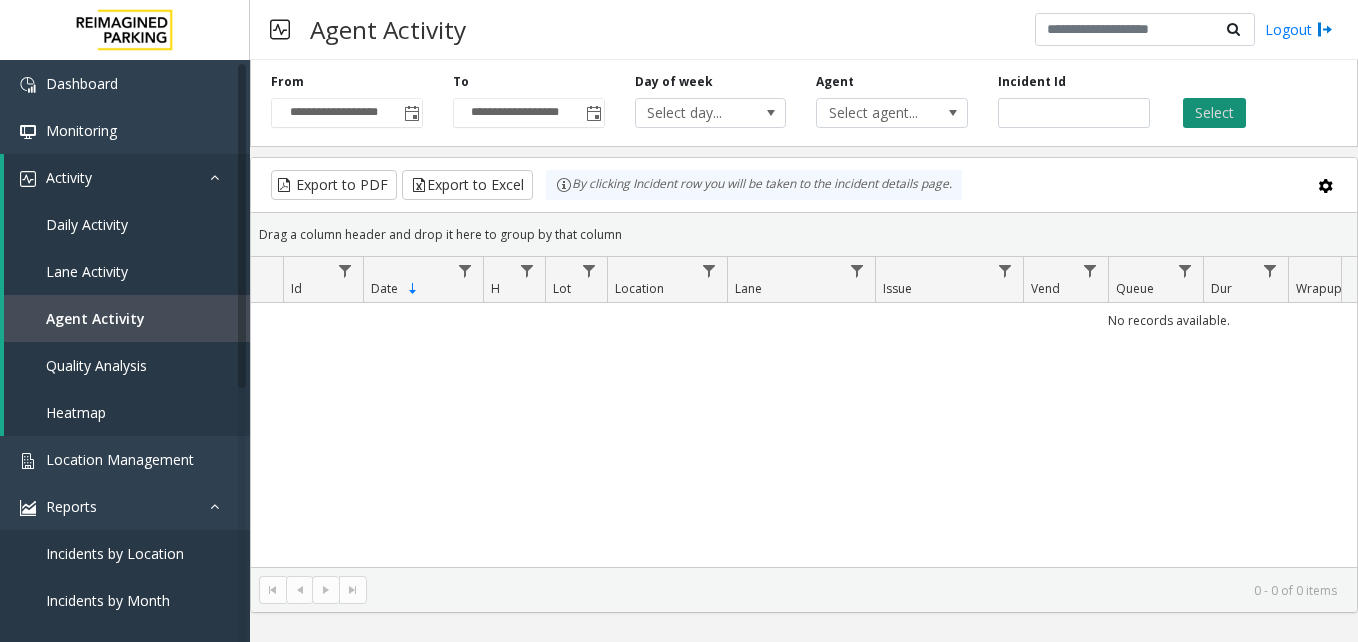 type 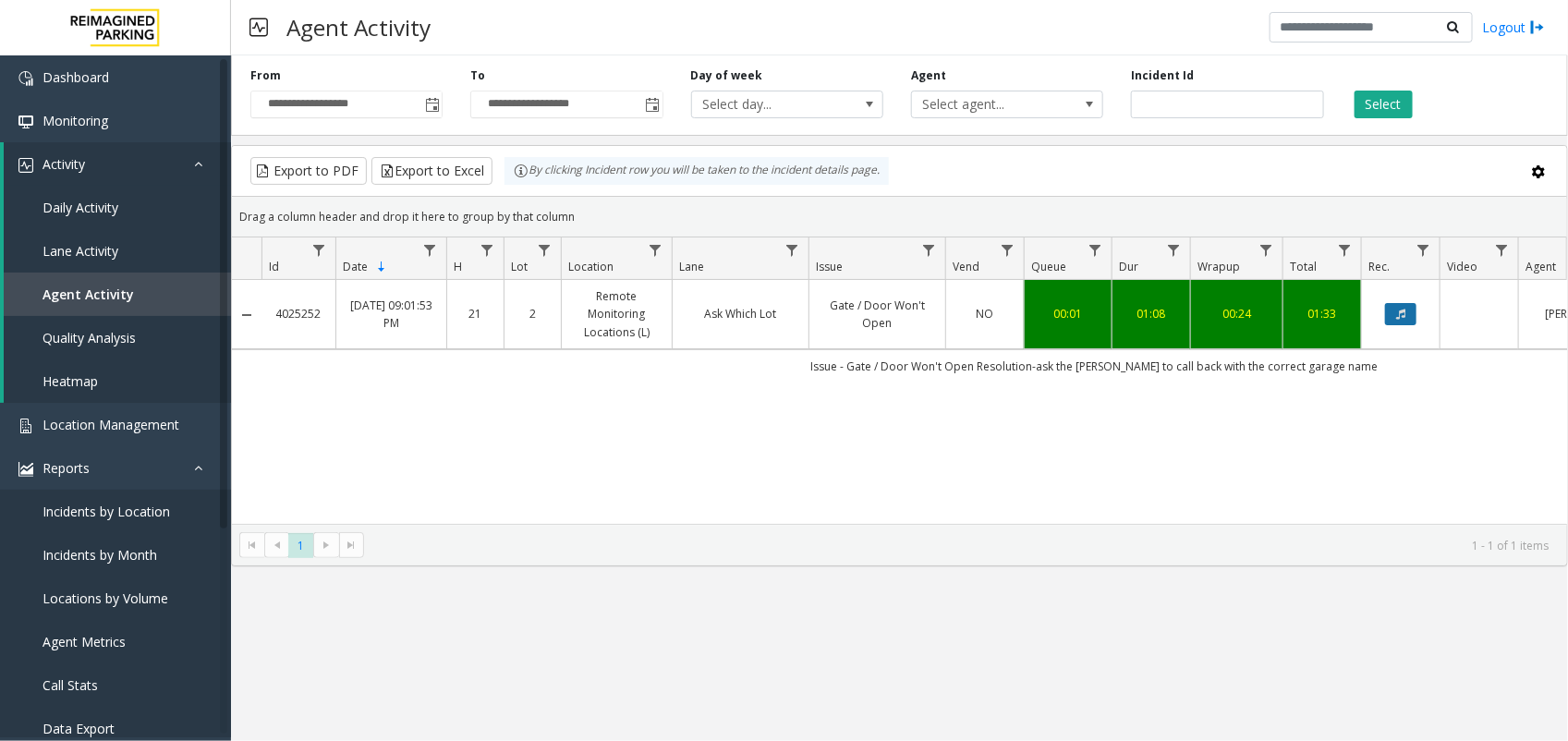 click 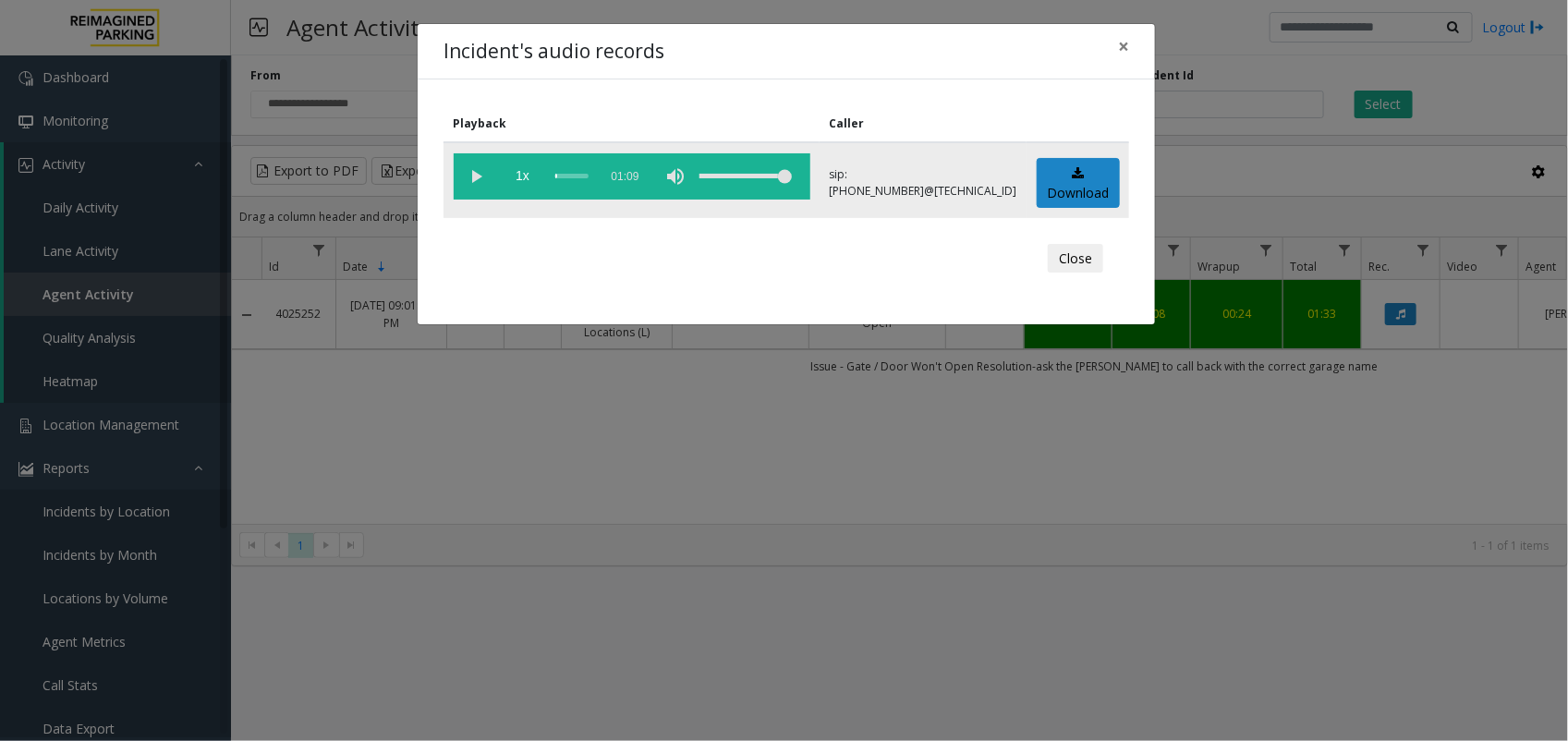 click 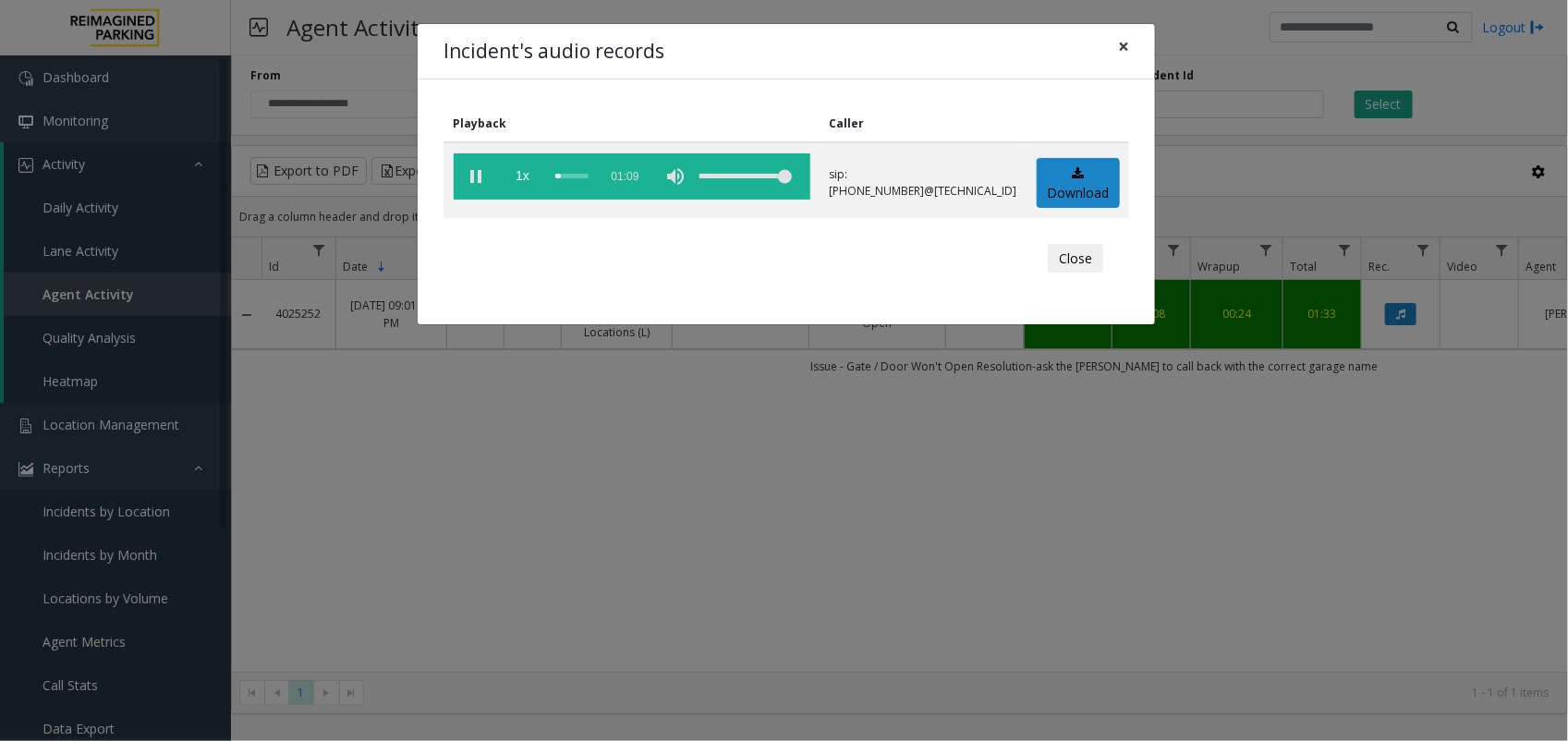 drag, startPoint x: 1124, startPoint y: 35, endPoint x: 1134, endPoint y: 44, distance: 13.453624 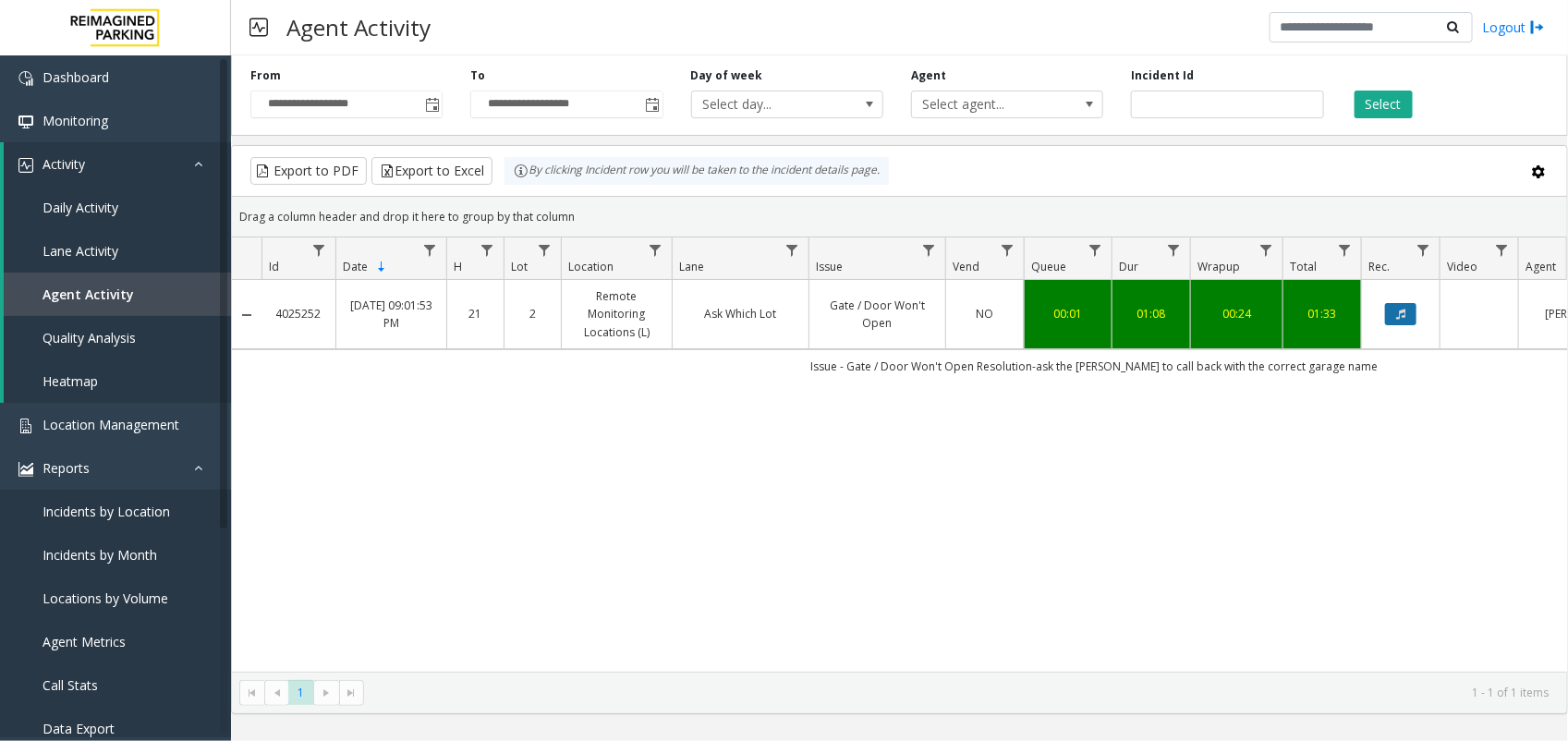 click 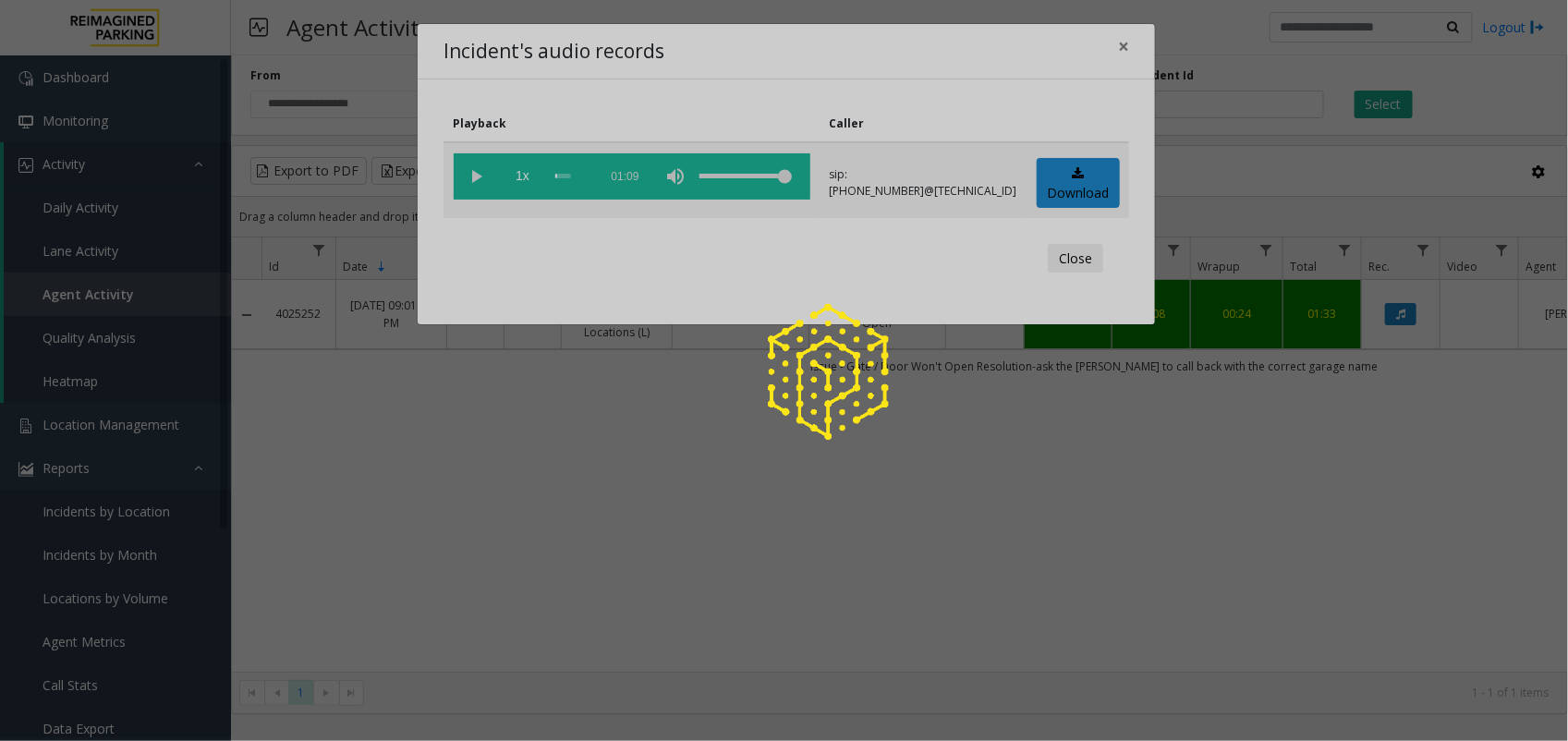 click 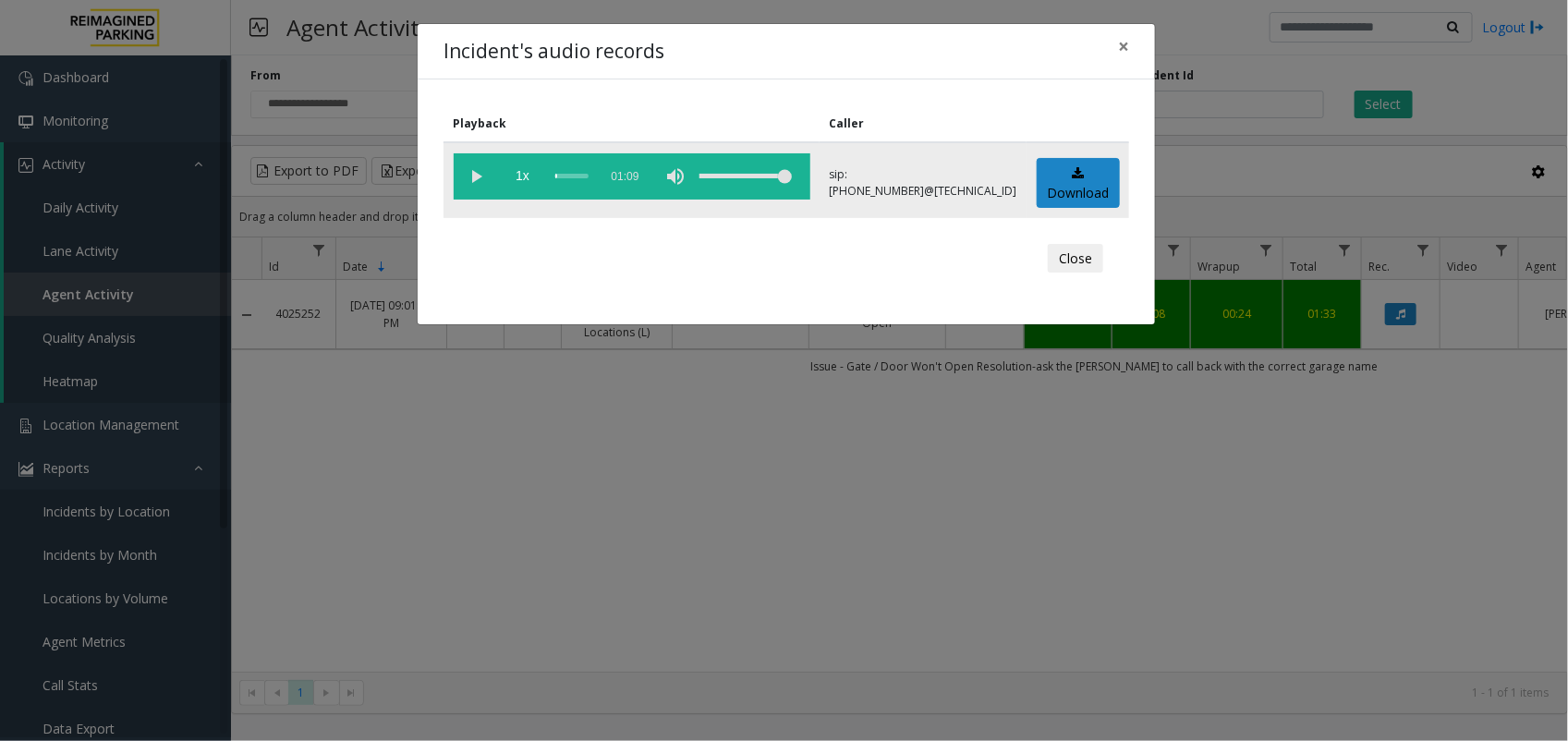 click 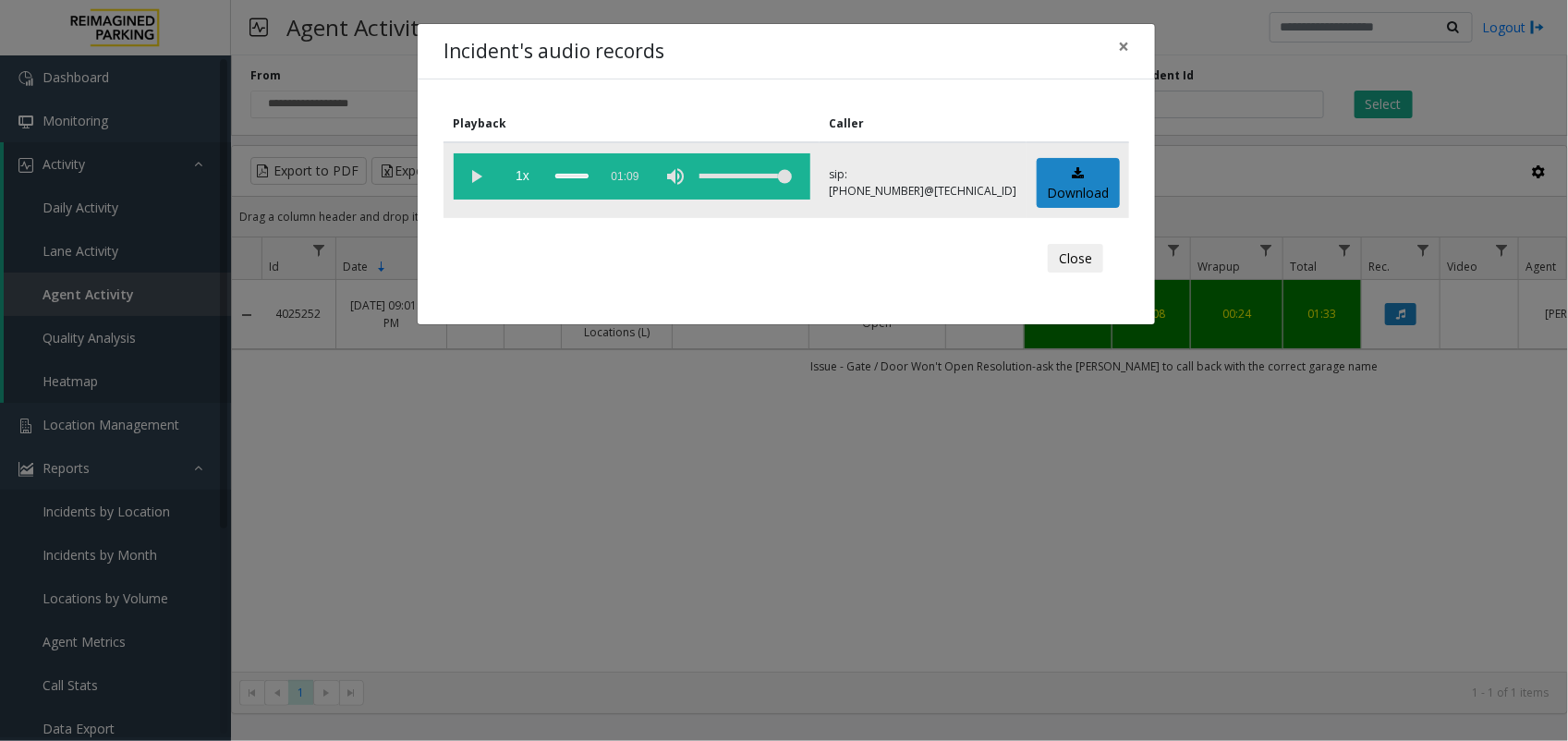 click 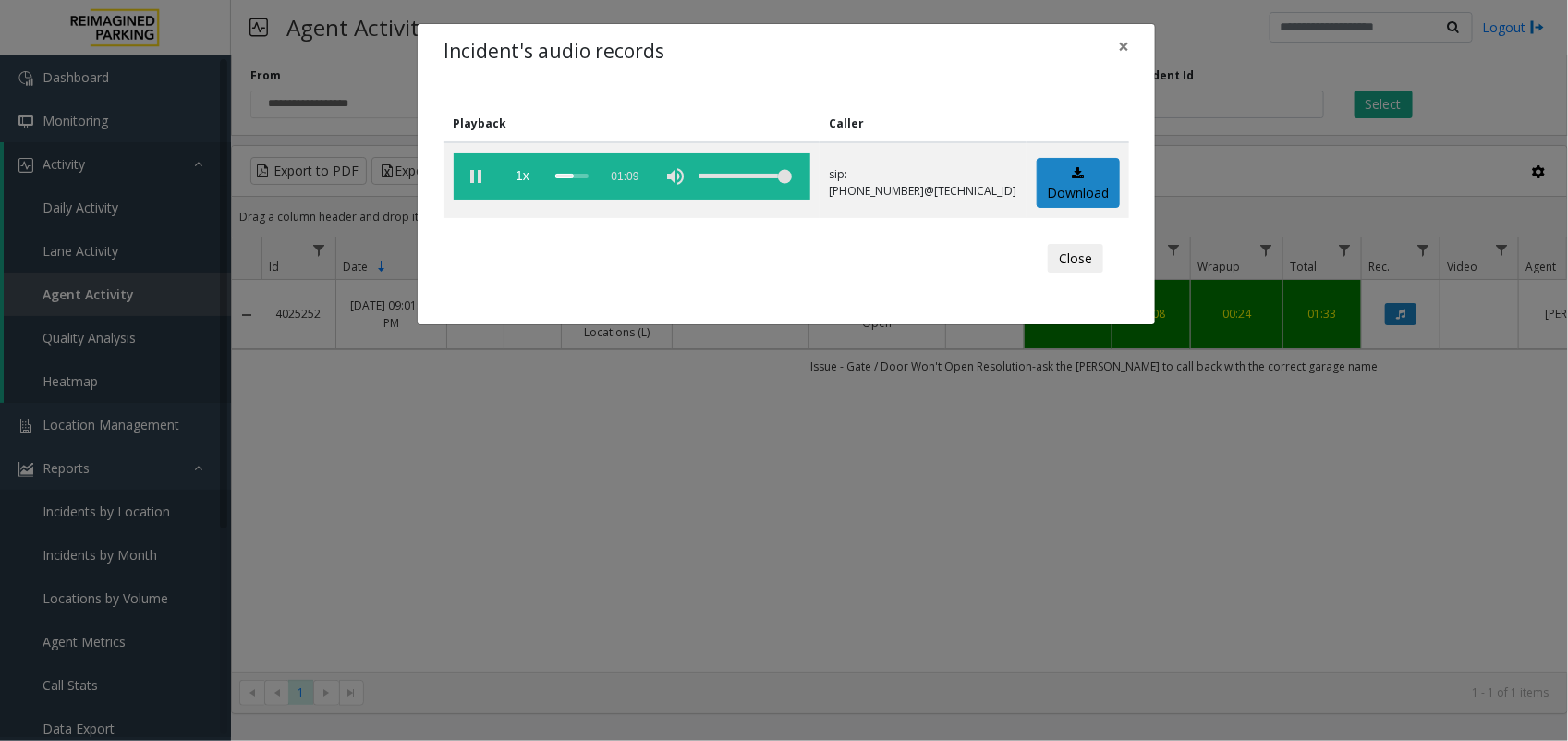 click on "Incident's audio records × Playback Caller  1x  01:09 sip:[PHONE_NUMBER]@[TECHNICAL_ID]  Download  Close" 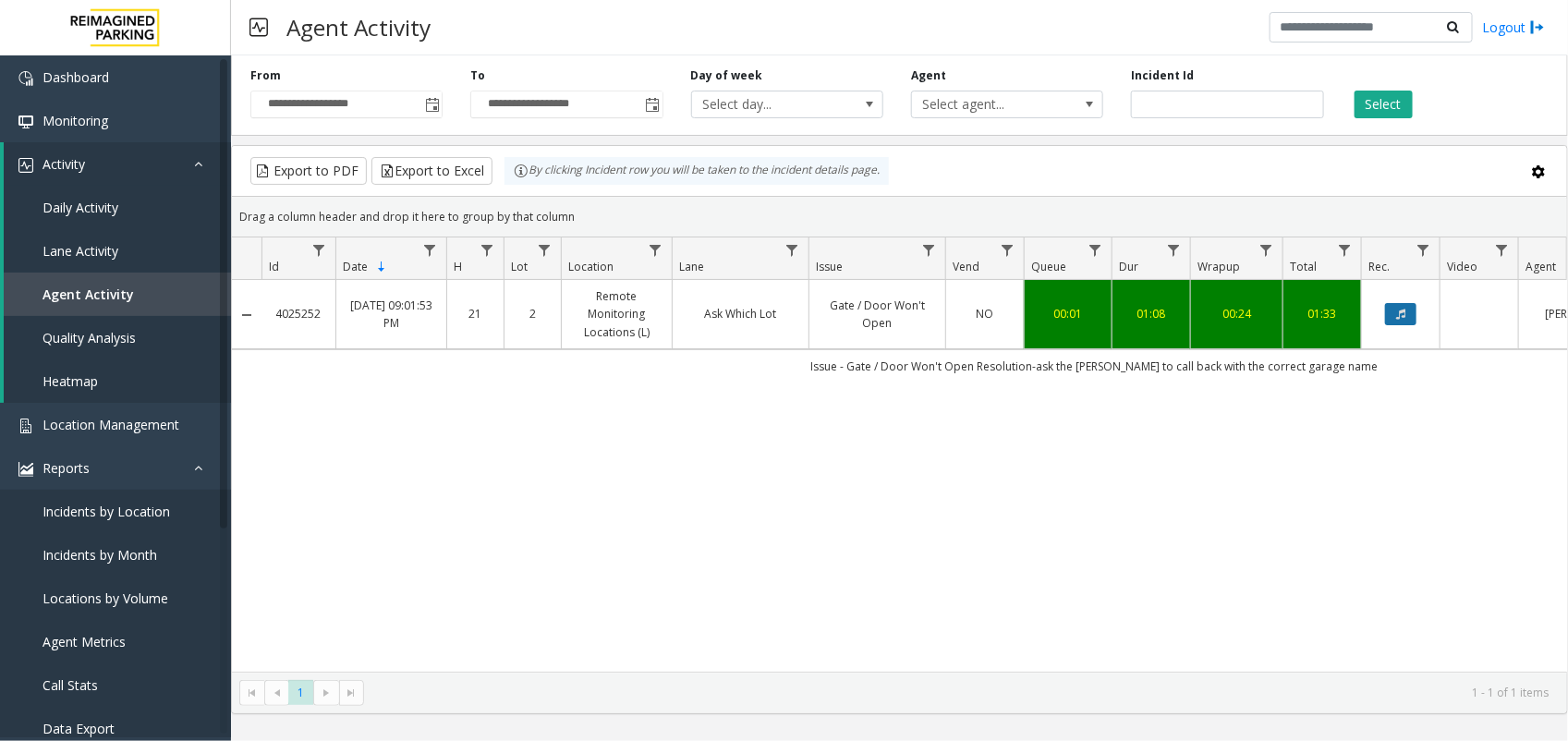 click 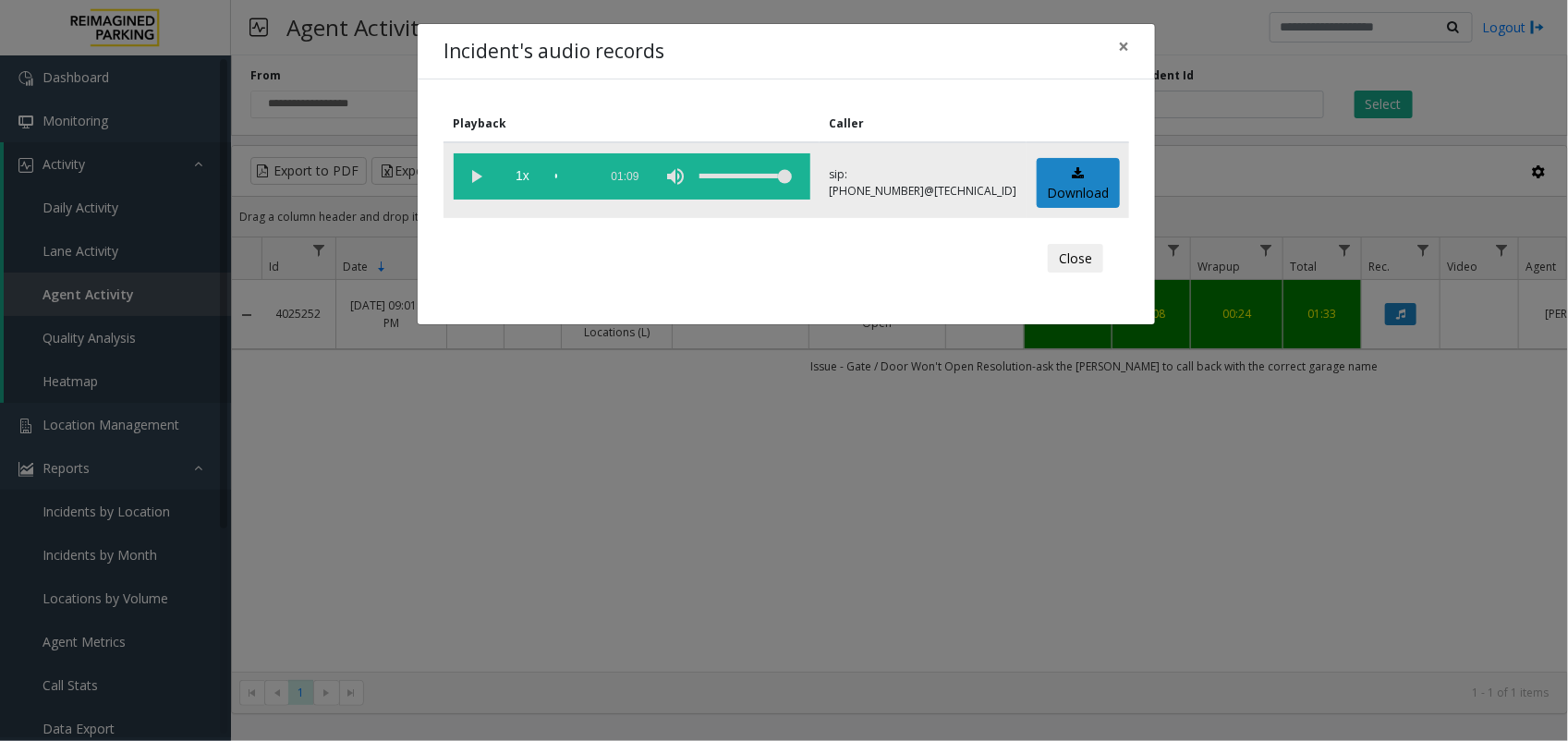 click 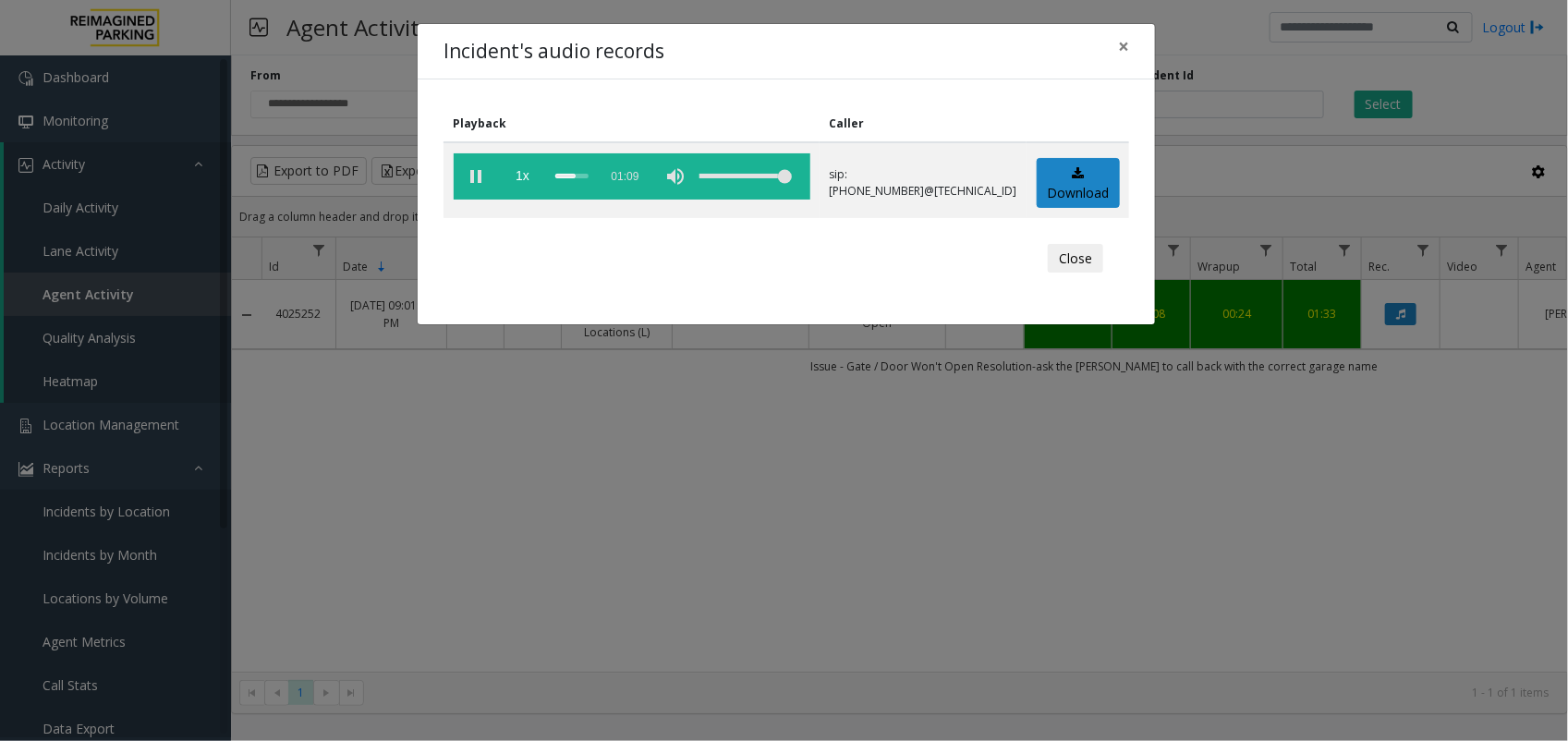 click on "Playback Caller  1x  01:09 sip:[PHONE_NUMBER]@[TECHNICAL_ID]  Download  Close" 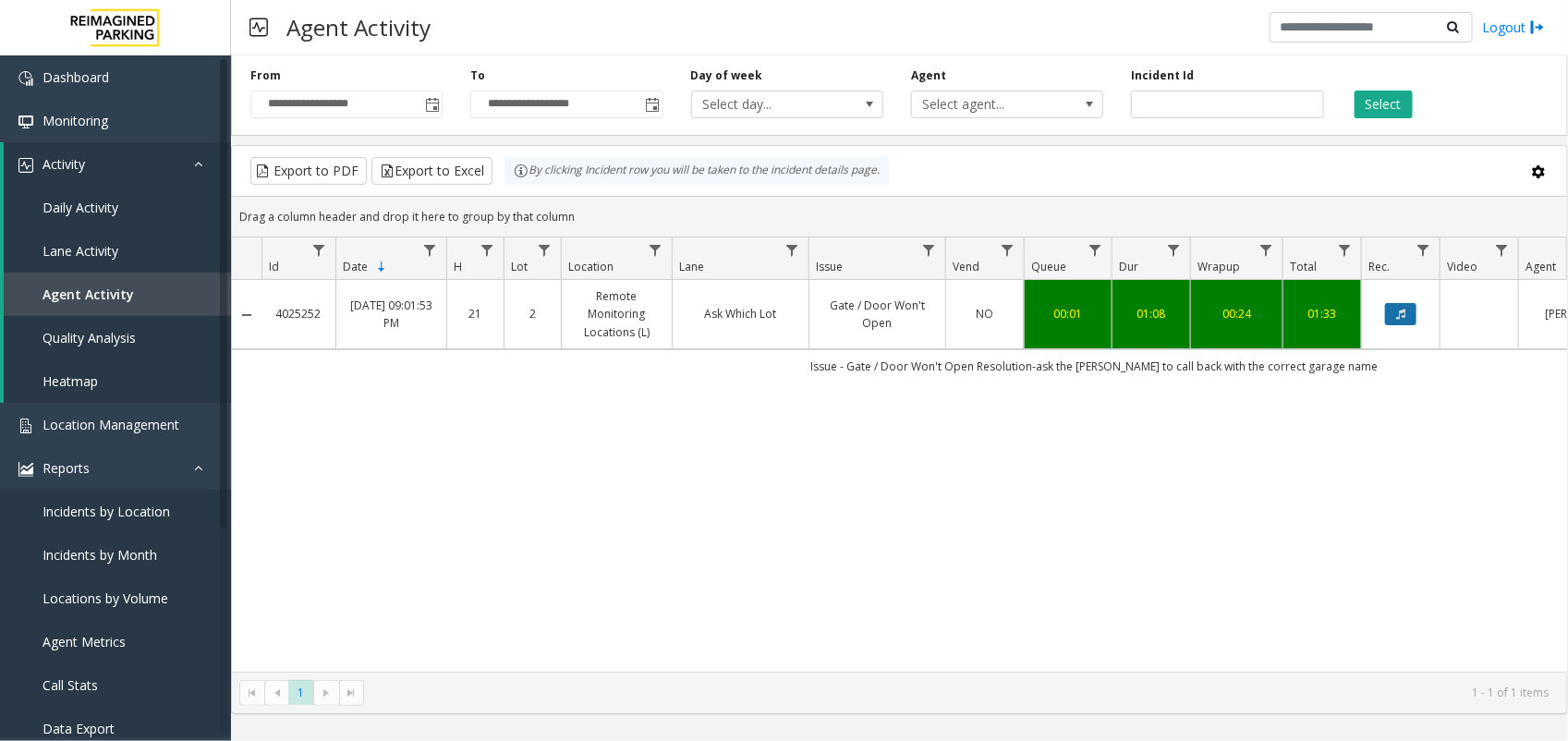 click 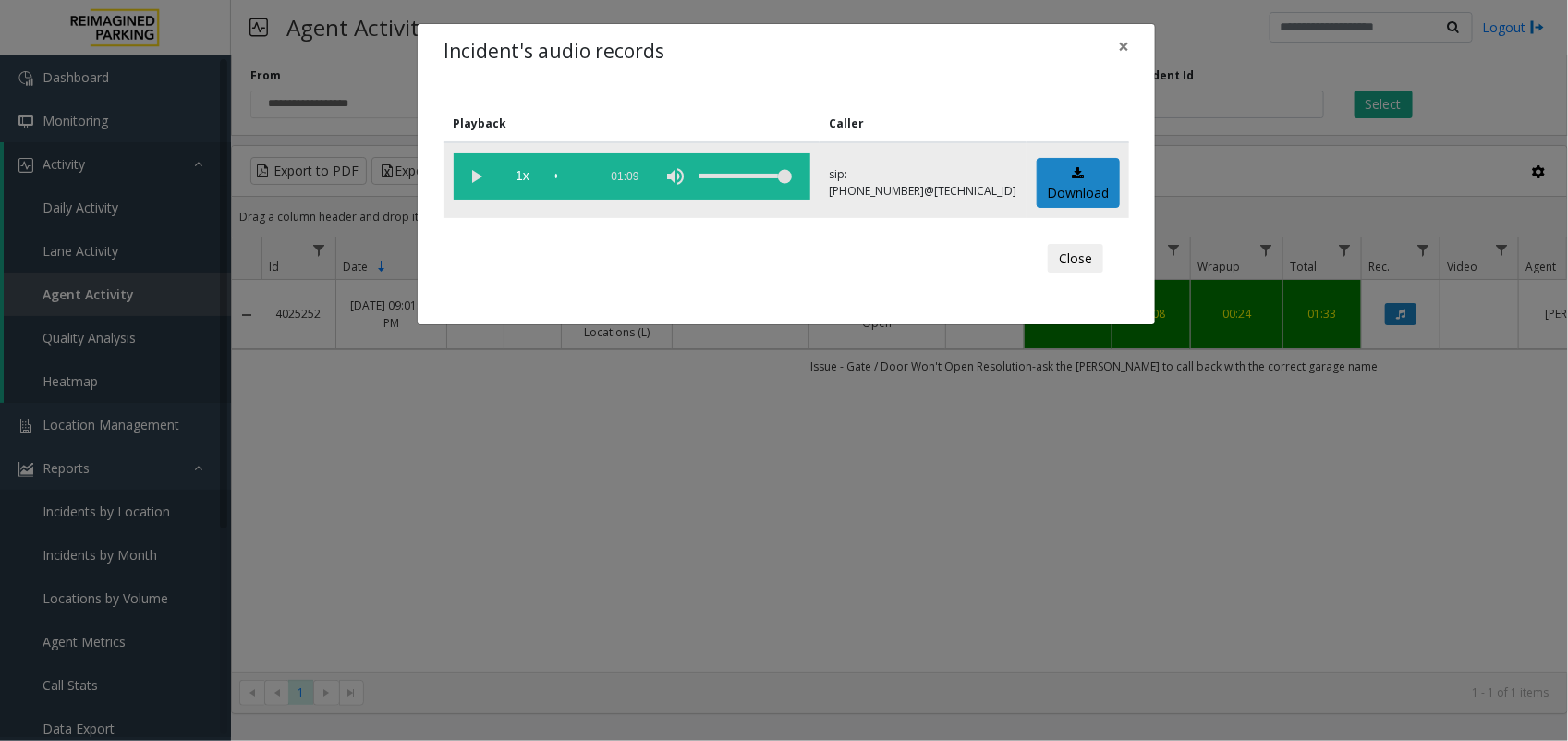 click 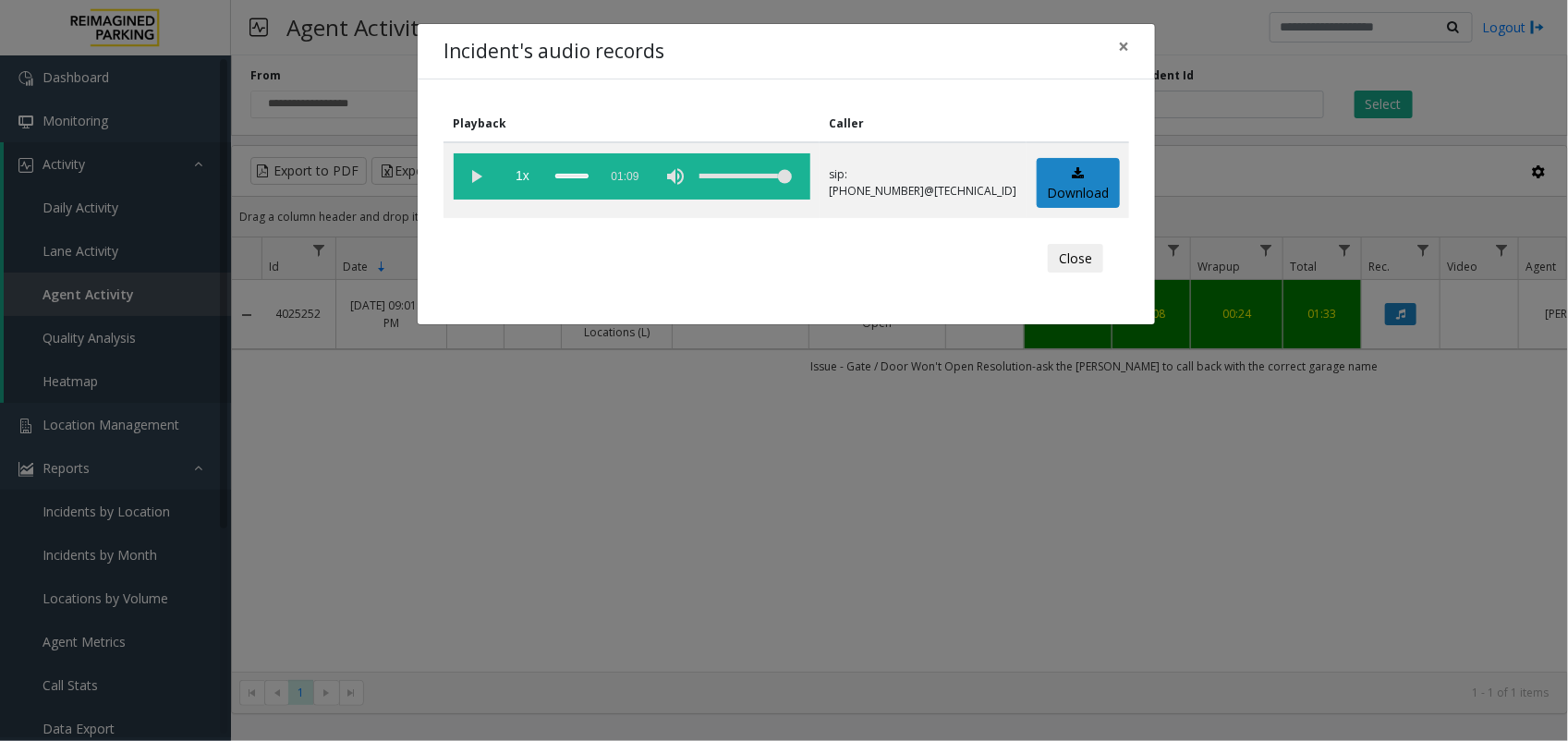 click on "Incident's audio records × Playback Caller  1x  01:09 sip:[PHONE_NUMBER]@[TECHNICAL_ID]  Download  Close" 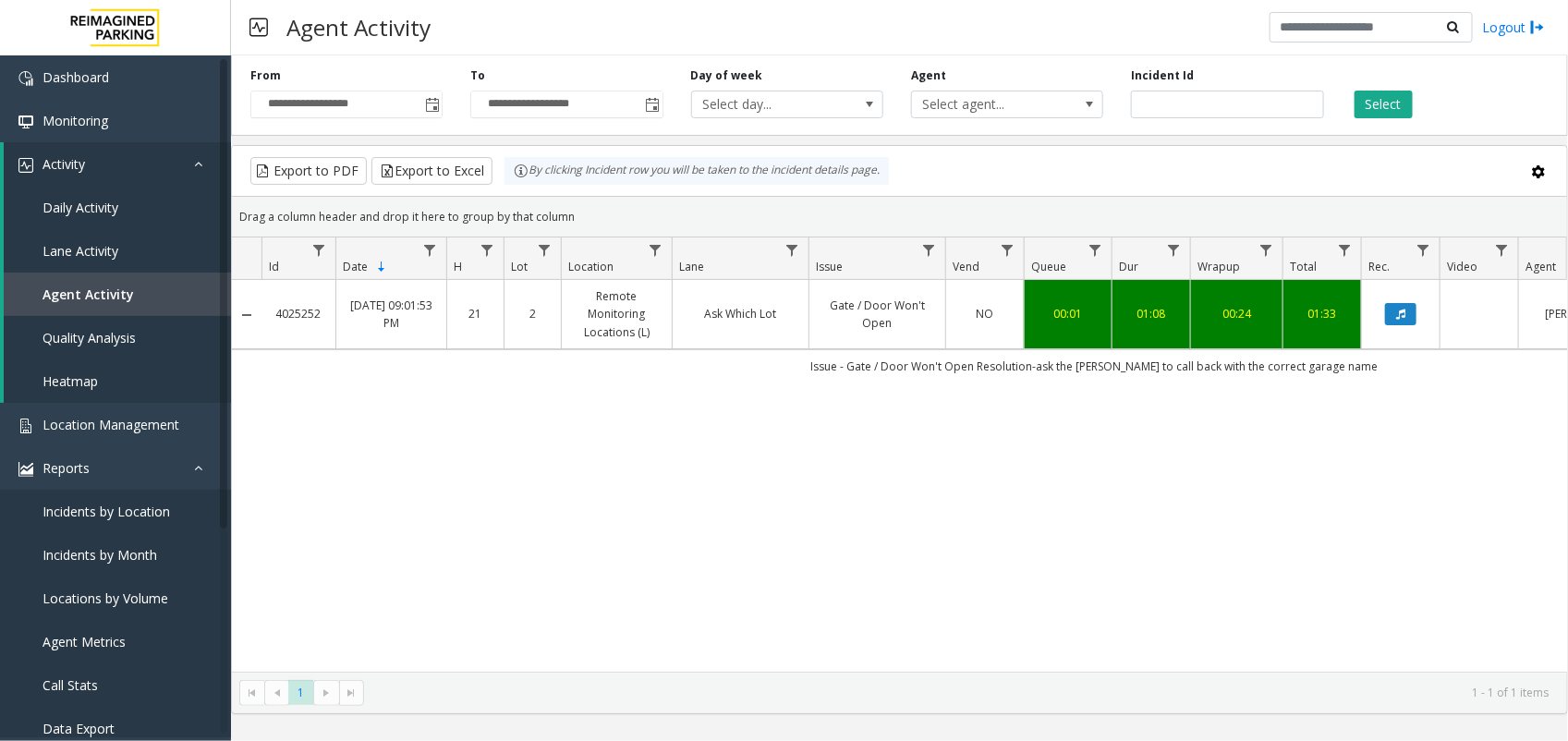 click on "Gate / Door Won't Open" 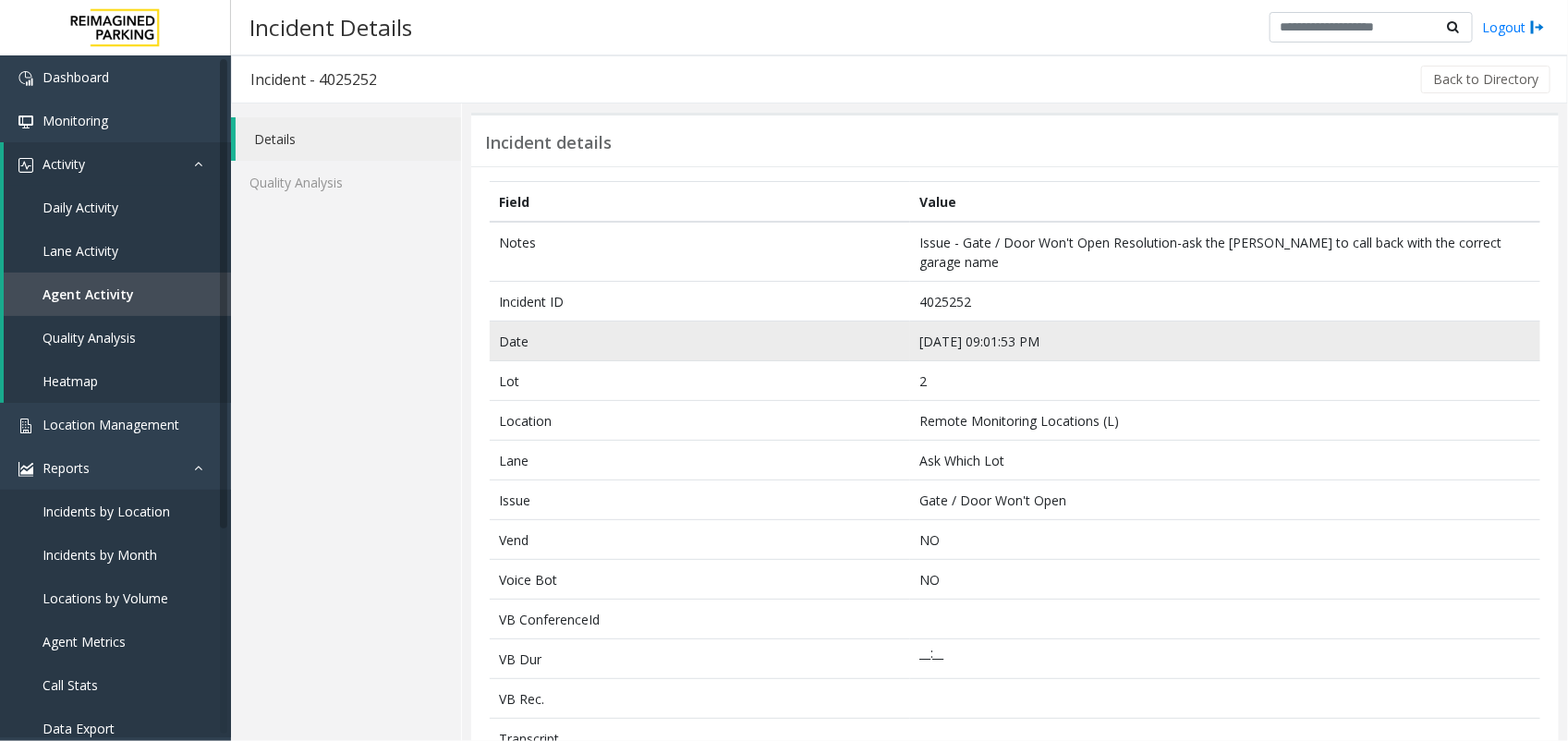 click on "[DATE] 09:01:53 PM" 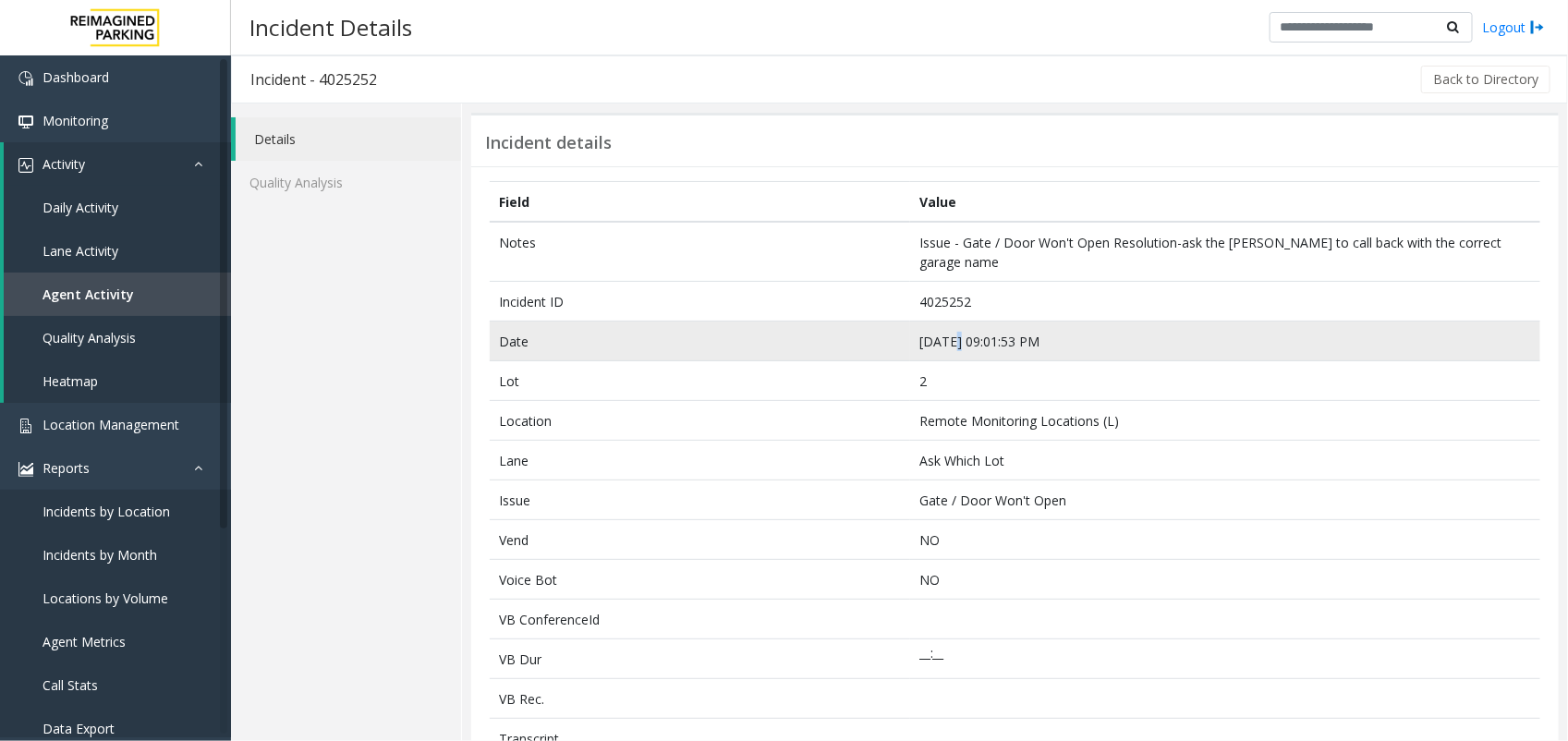 click on "[DATE] 09:01:53 PM" 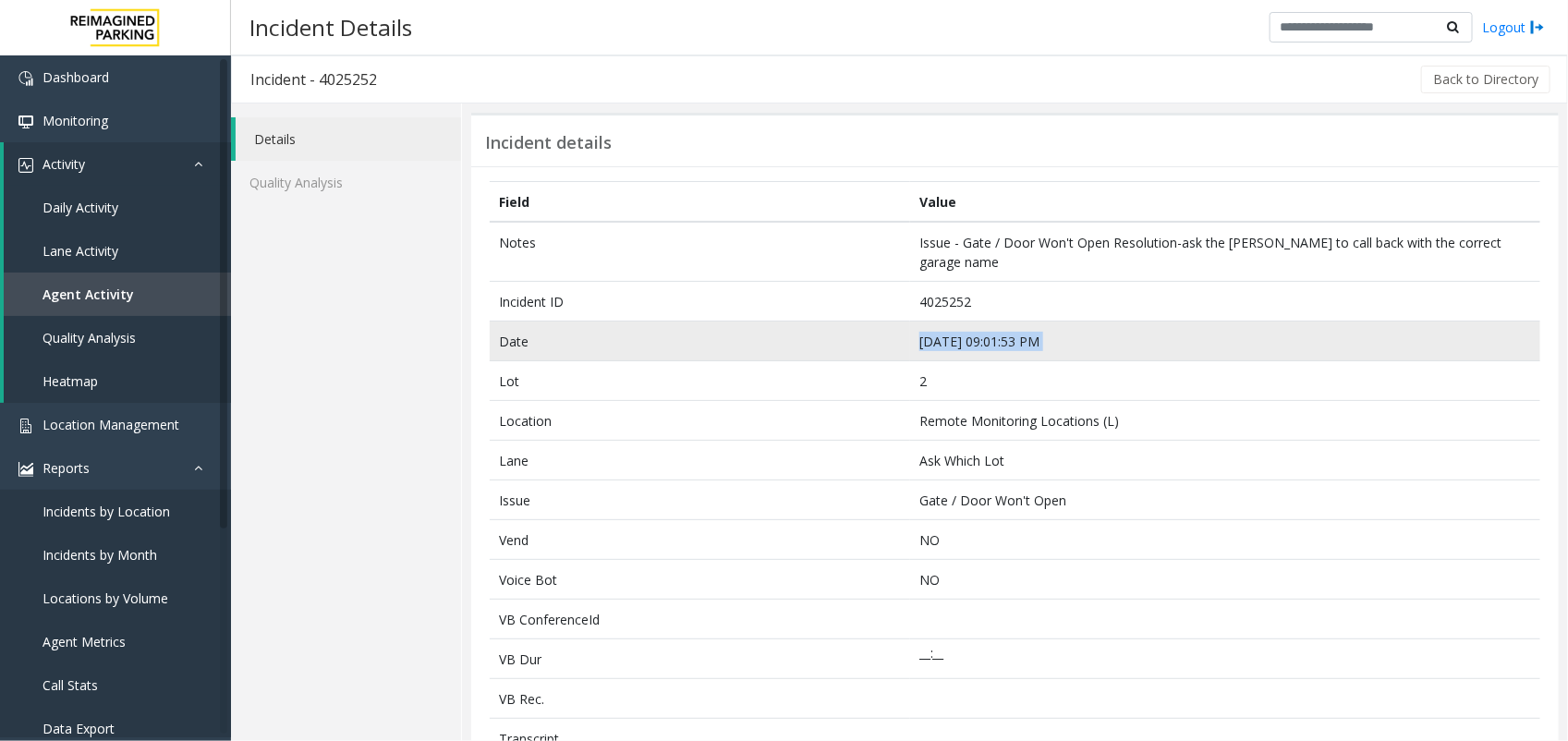 click on "[DATE] 09:01:53 PM" 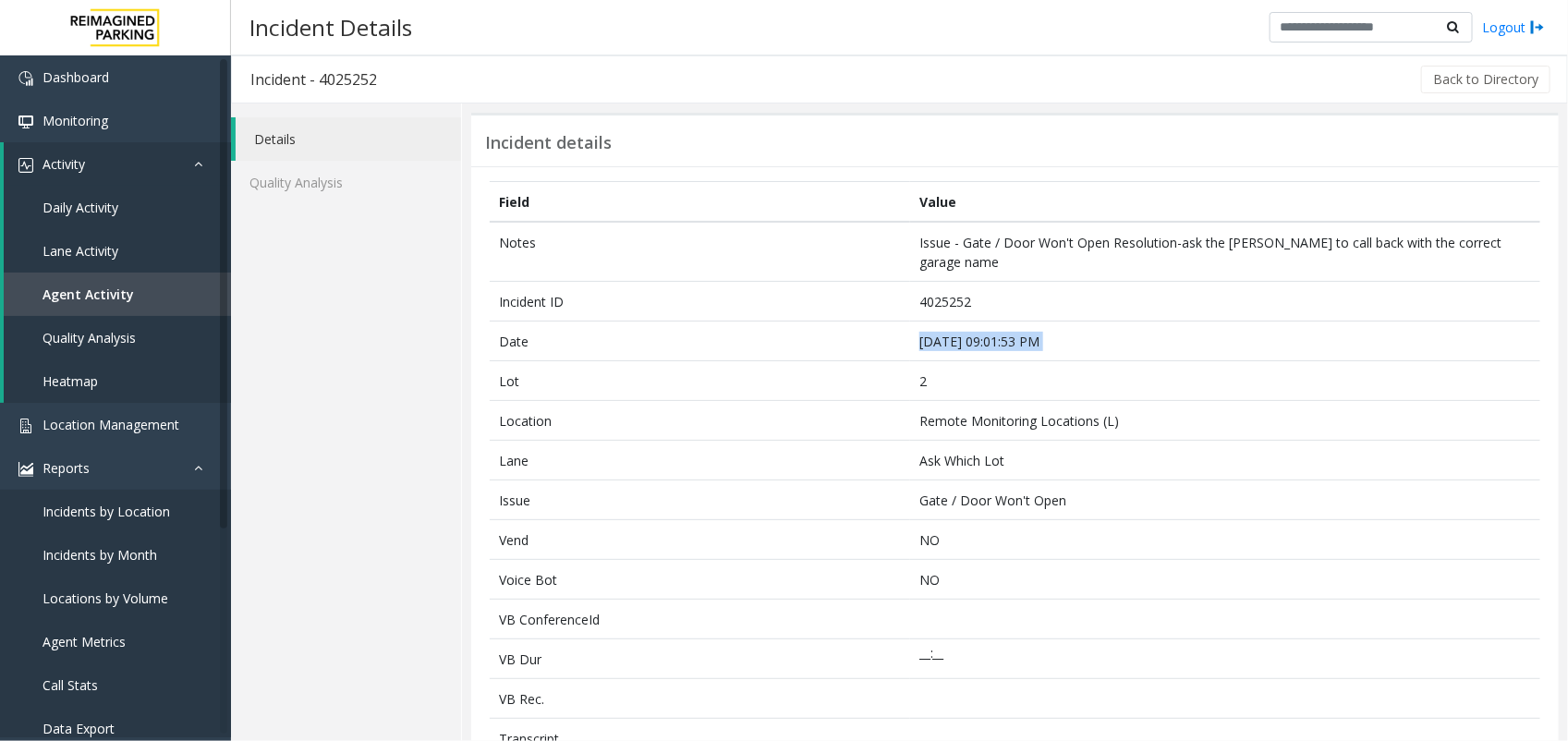 copy on "[DATE] 09:01:53 PM" 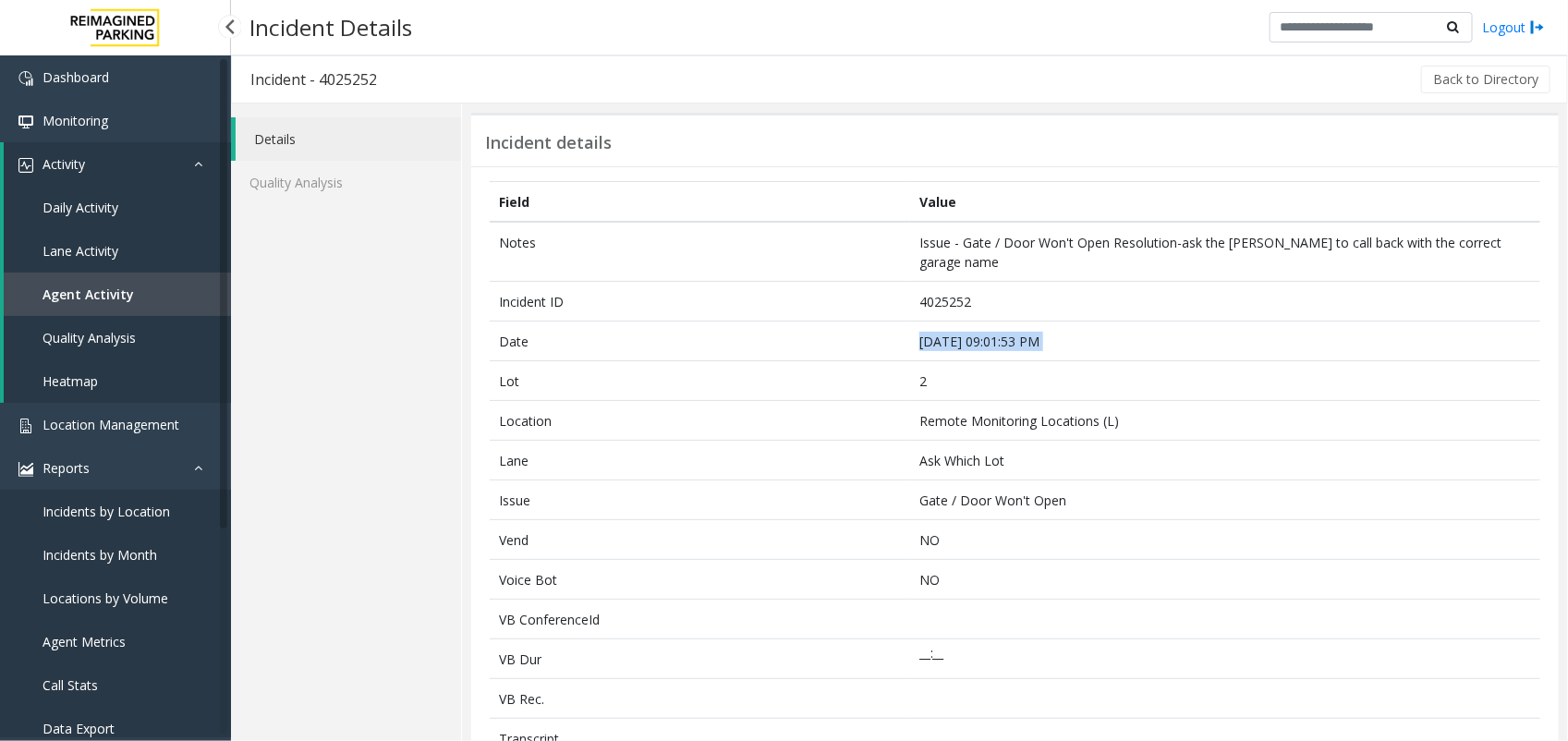 click on "Agent Activity" at bounding box center (88, 294) 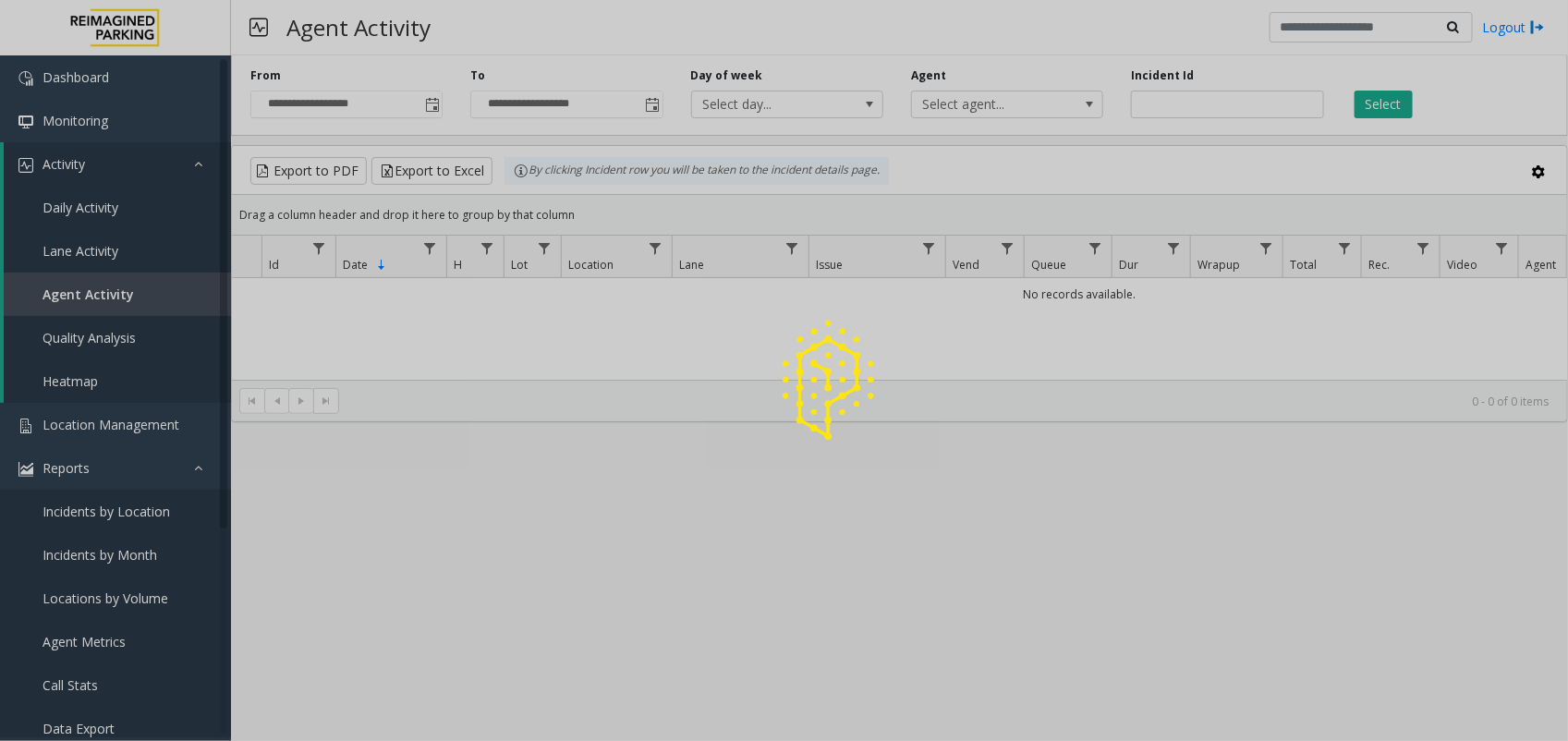 click 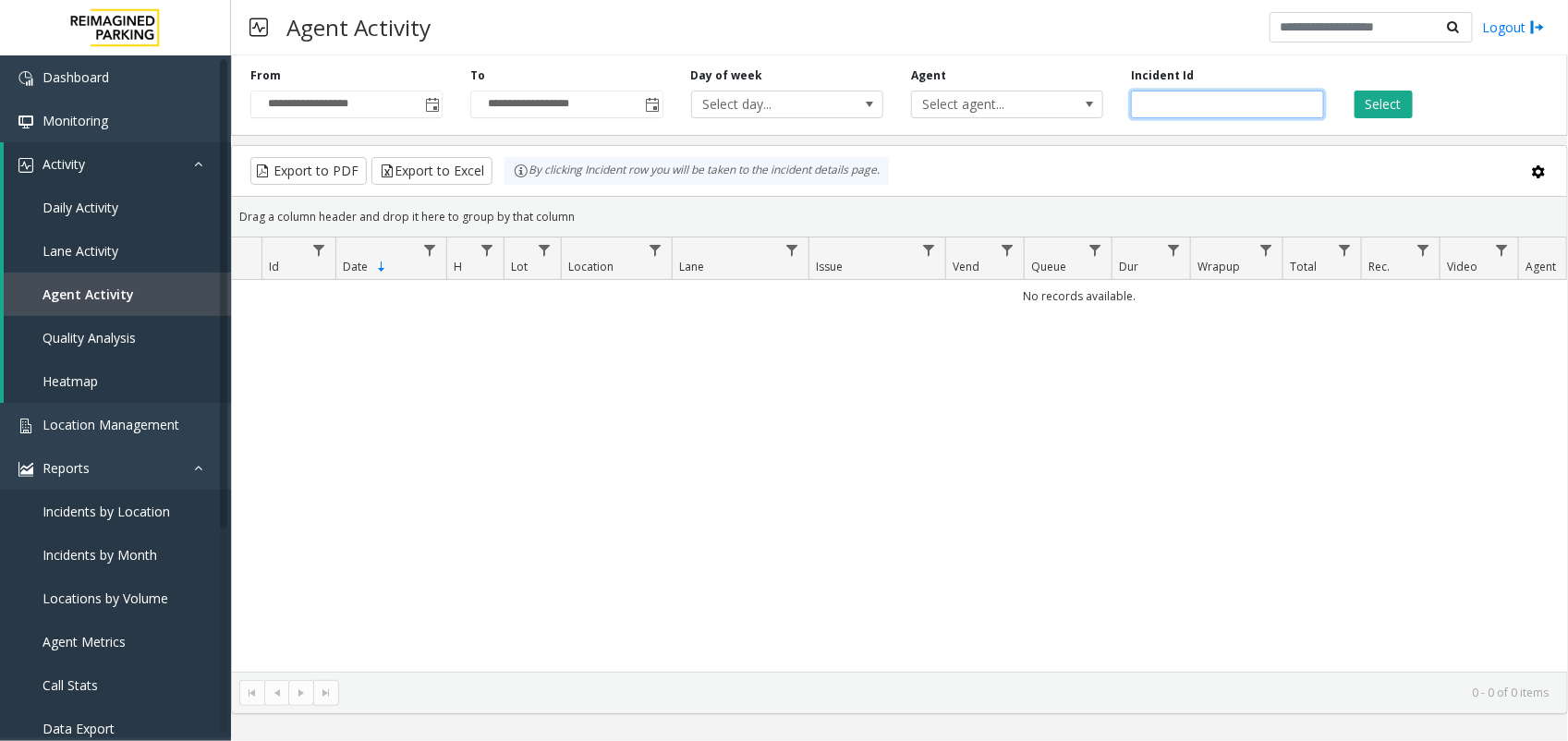 click 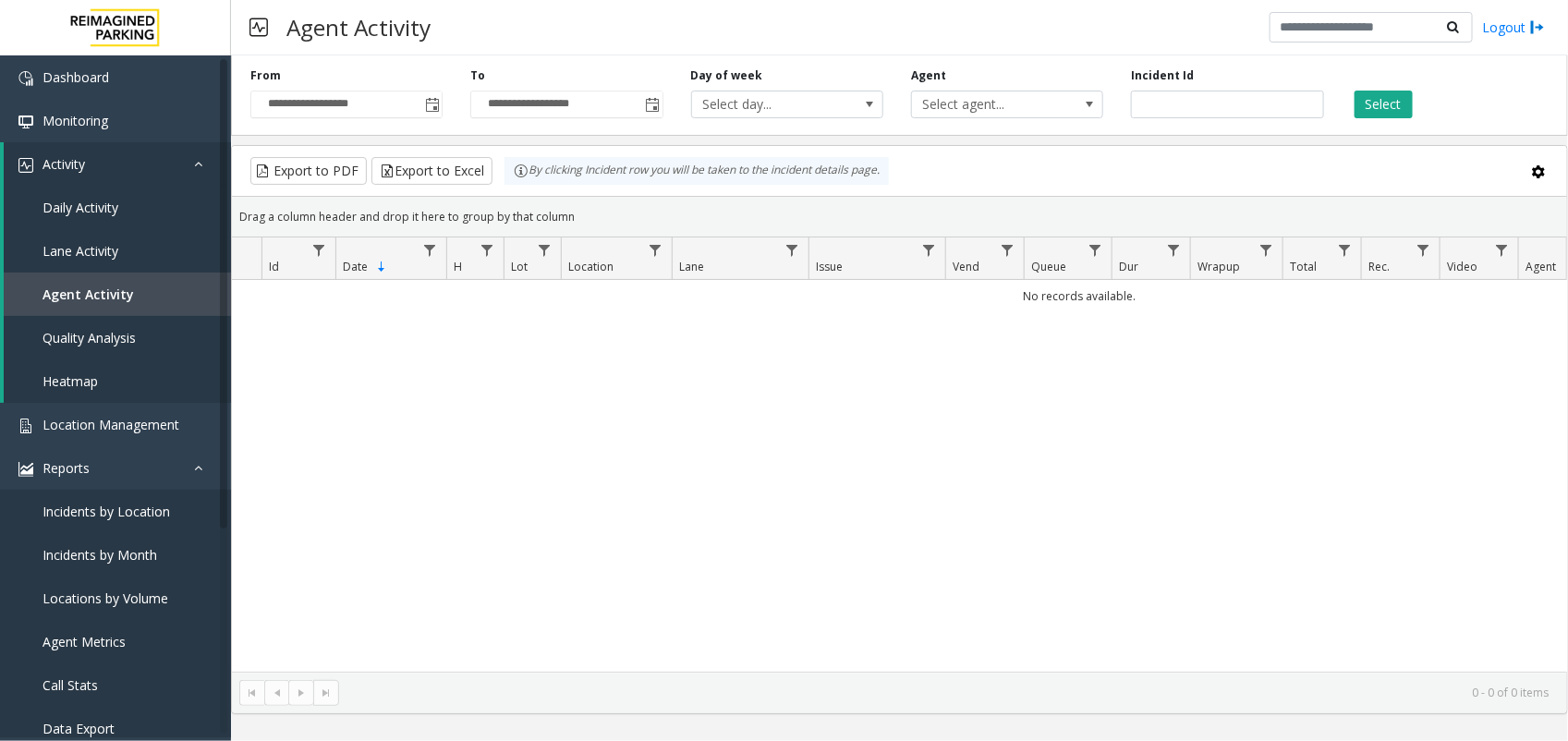 click on "Select" 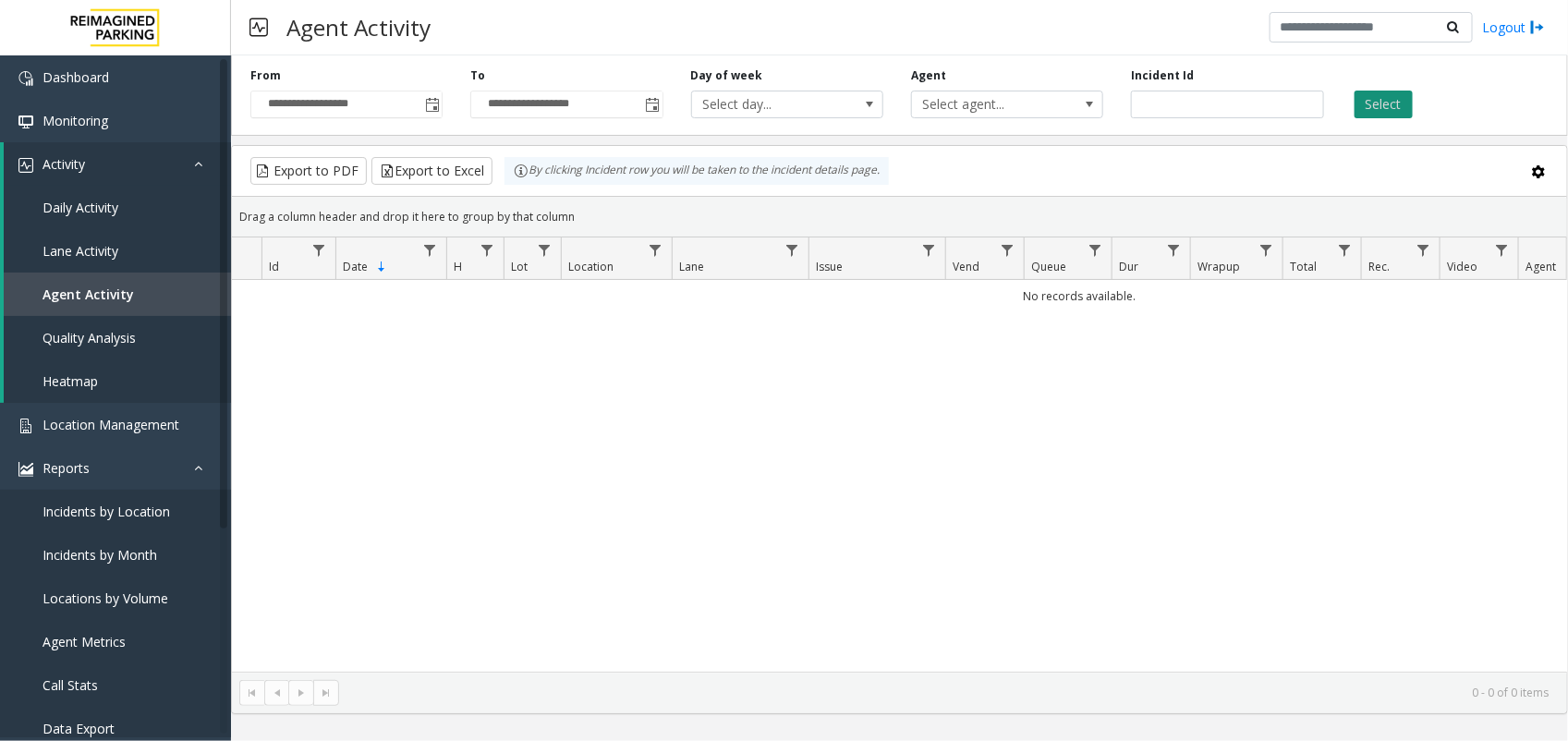click on "Select" 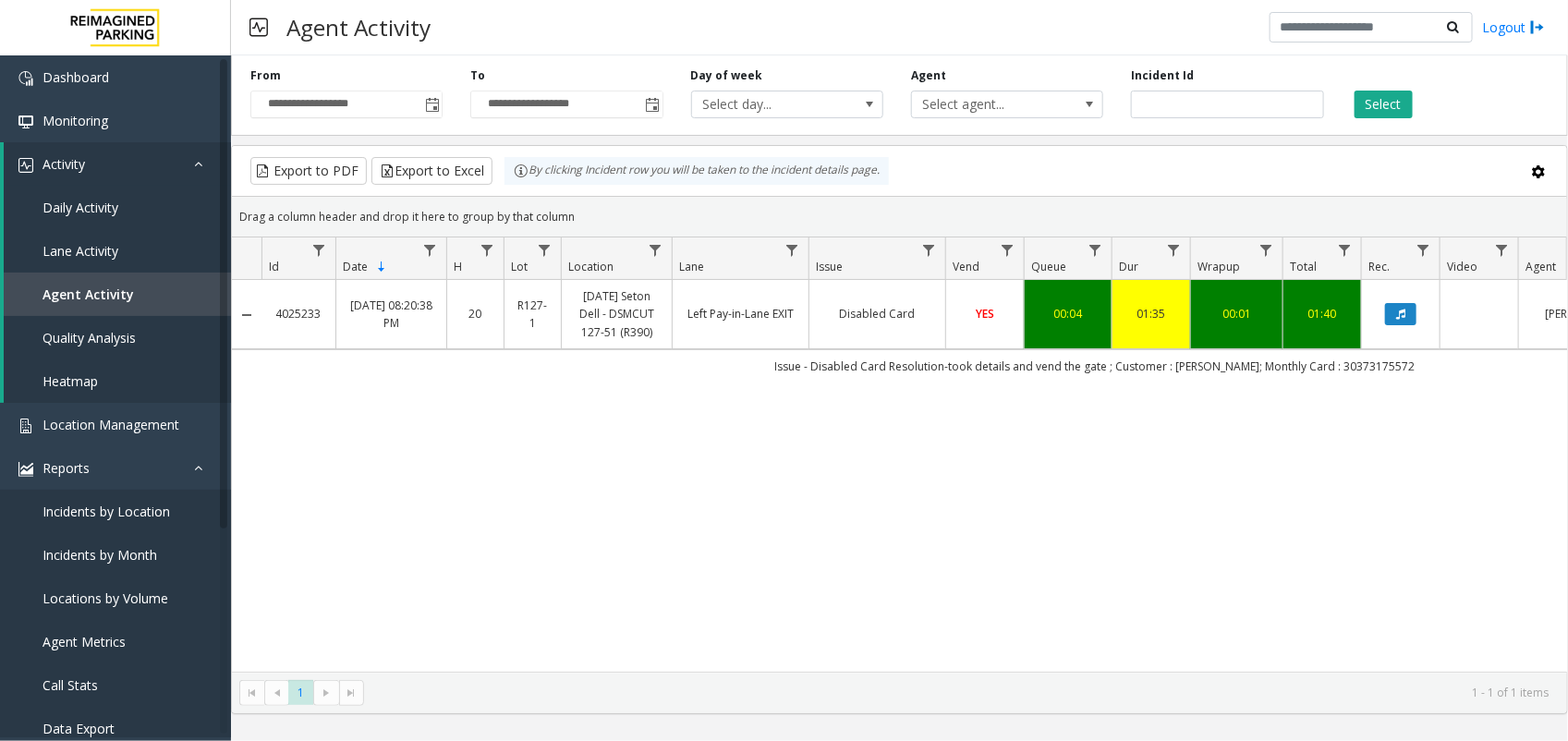 click on "Disabled Card" 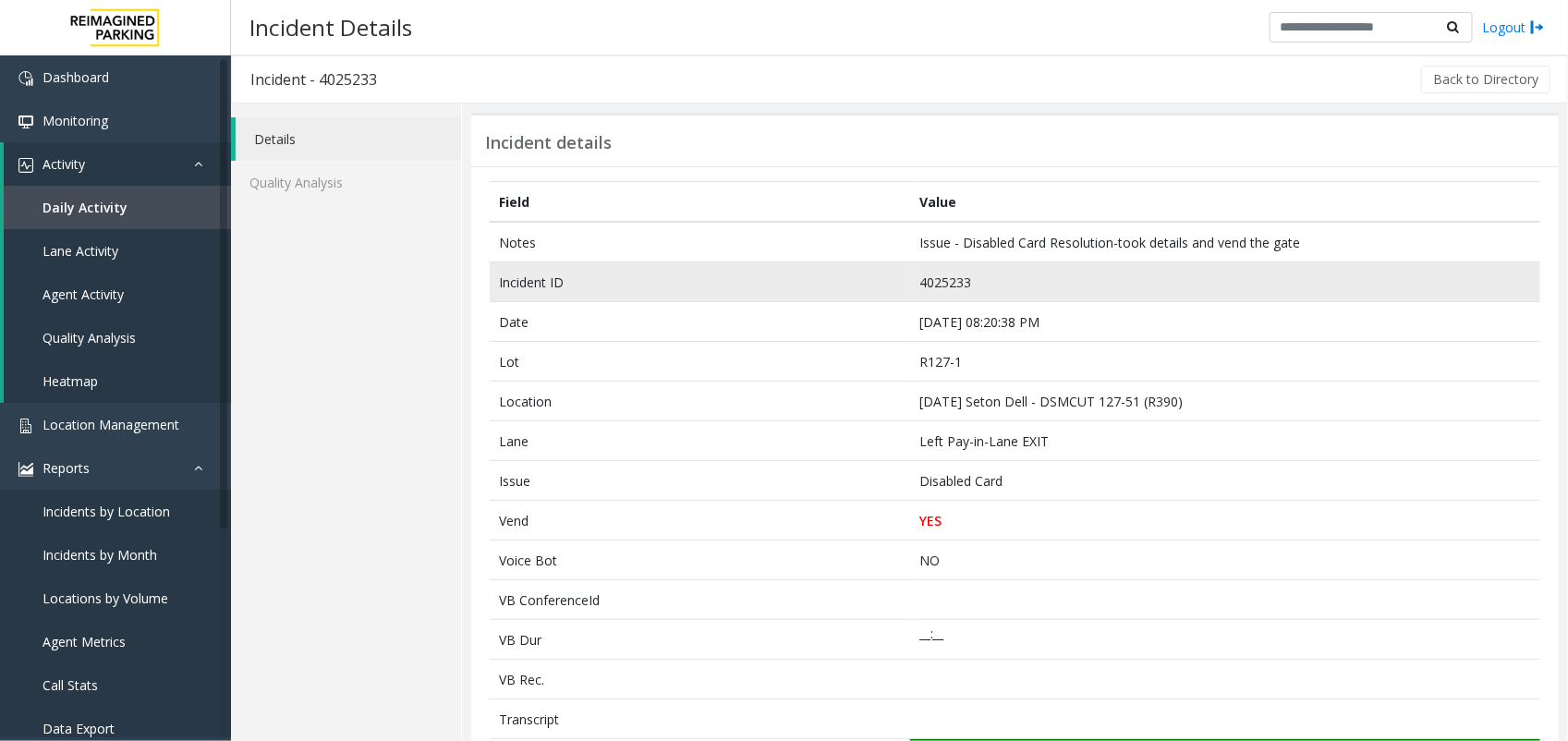 click on "4025233" 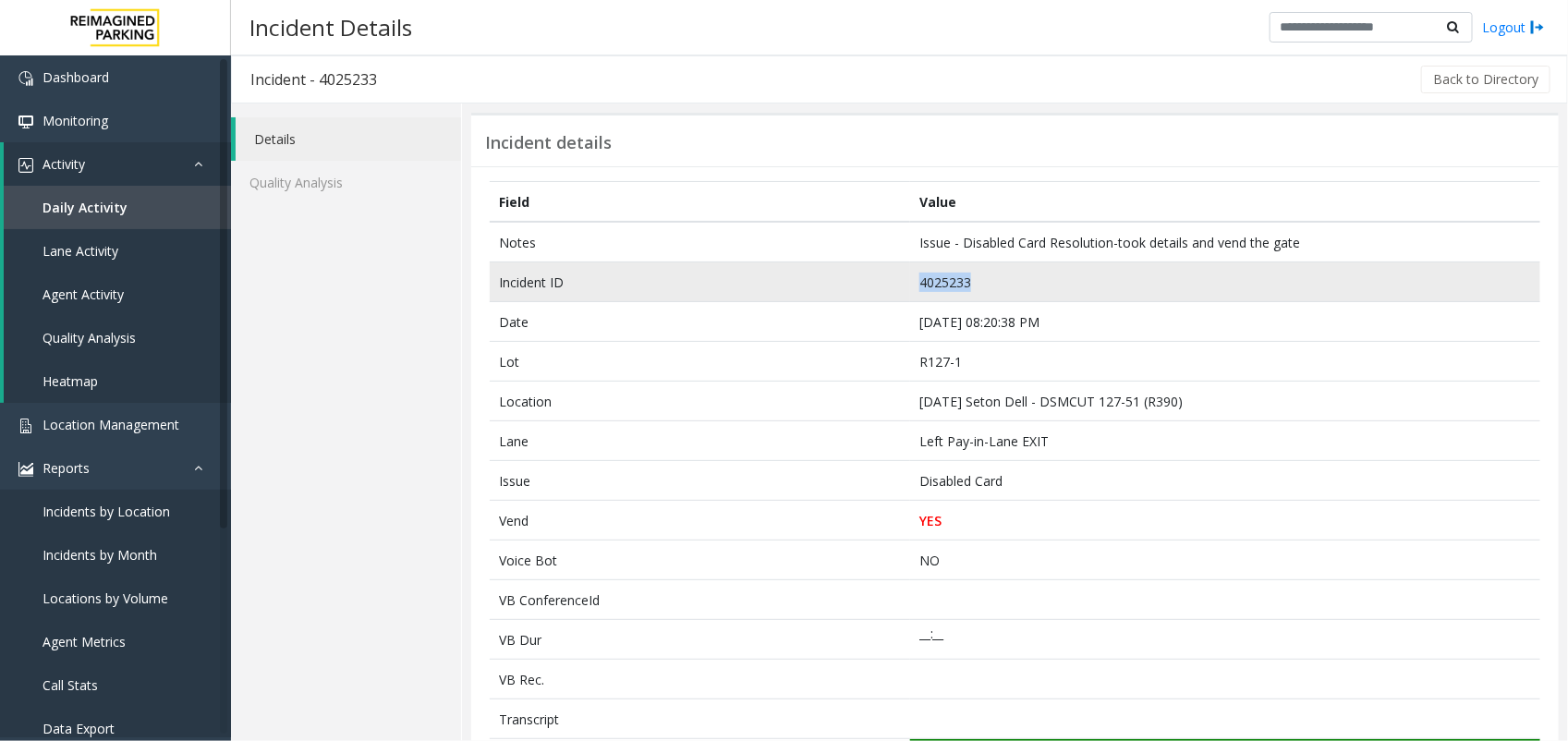 click on "4025233" 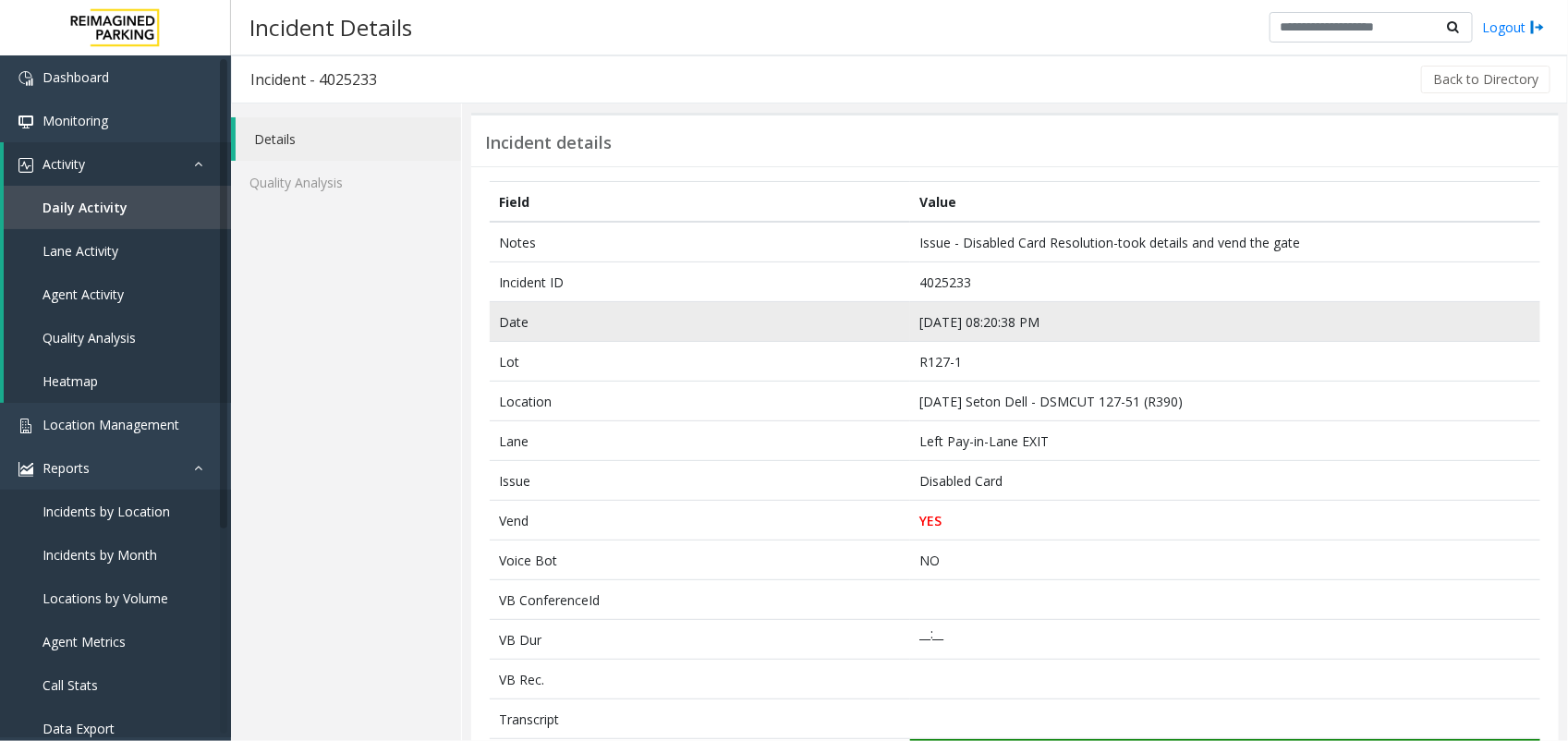 drag, startPoint x: 949, startPoint y: 289, endPoint x: 957, endPoint y: 324, distance: 35.902646 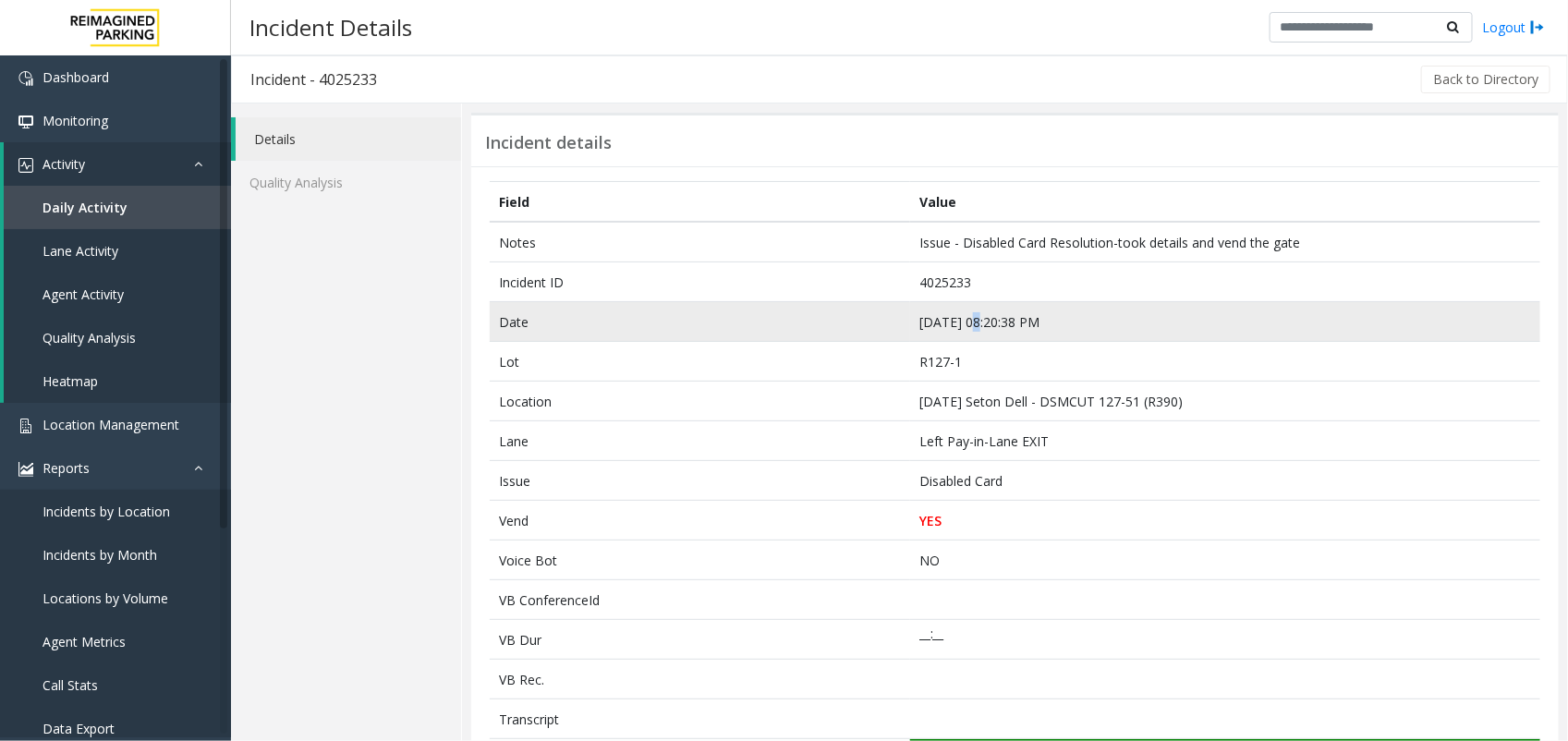 click on "[DATE] 08:20:38 PM" 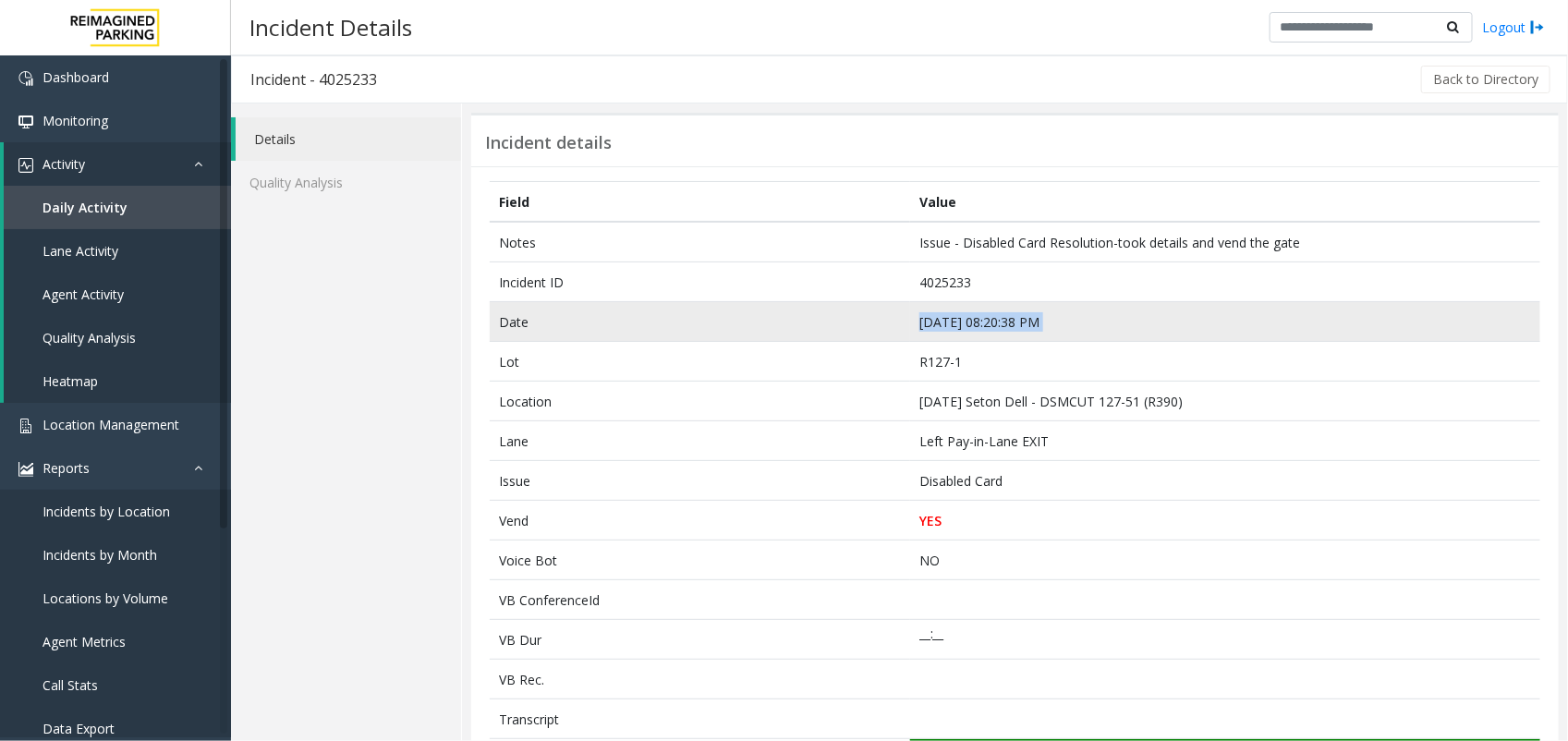 click on "[DATE] 08:20:38 PM" 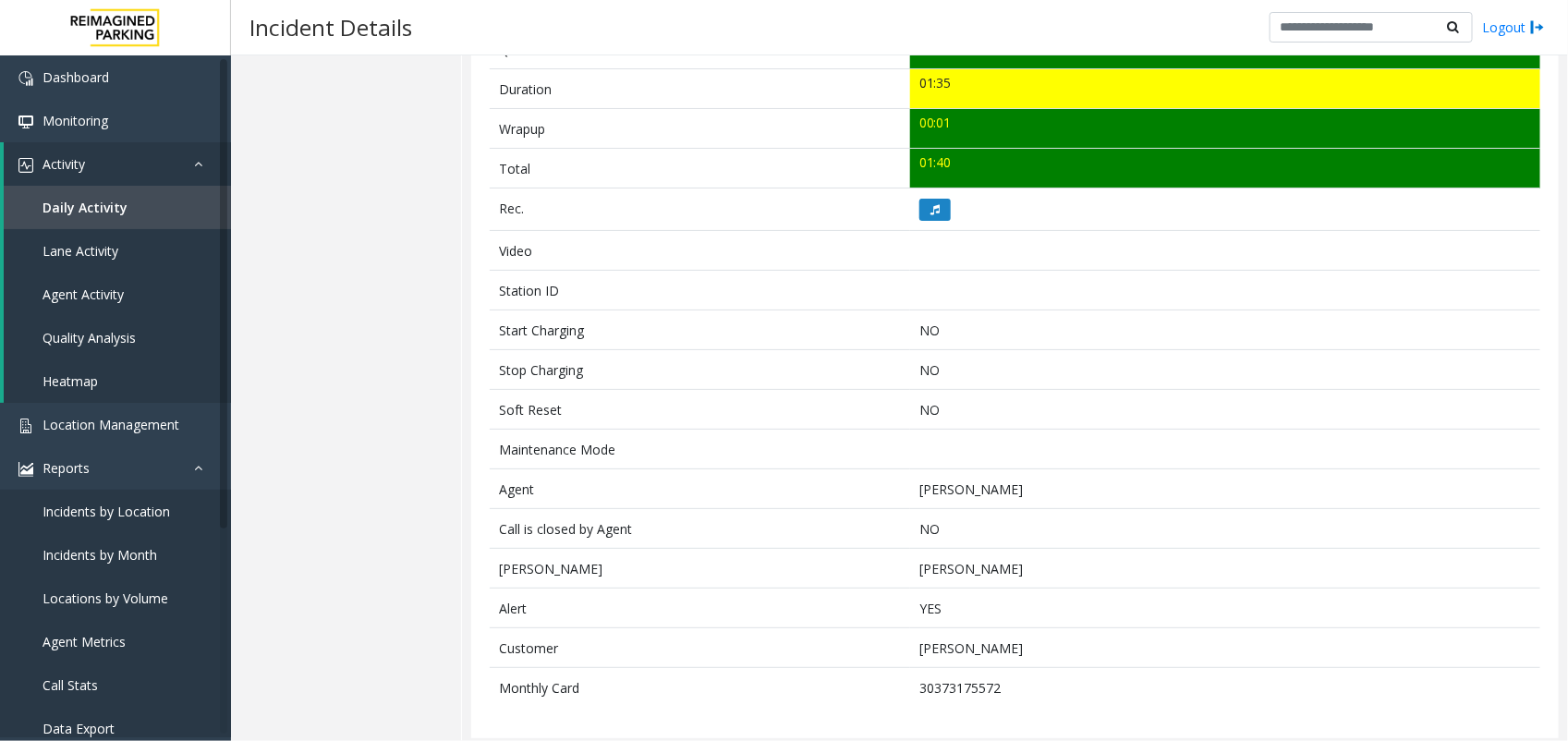 scroll, scrollTop: 722, scrollLeft: 0, axis: vertical 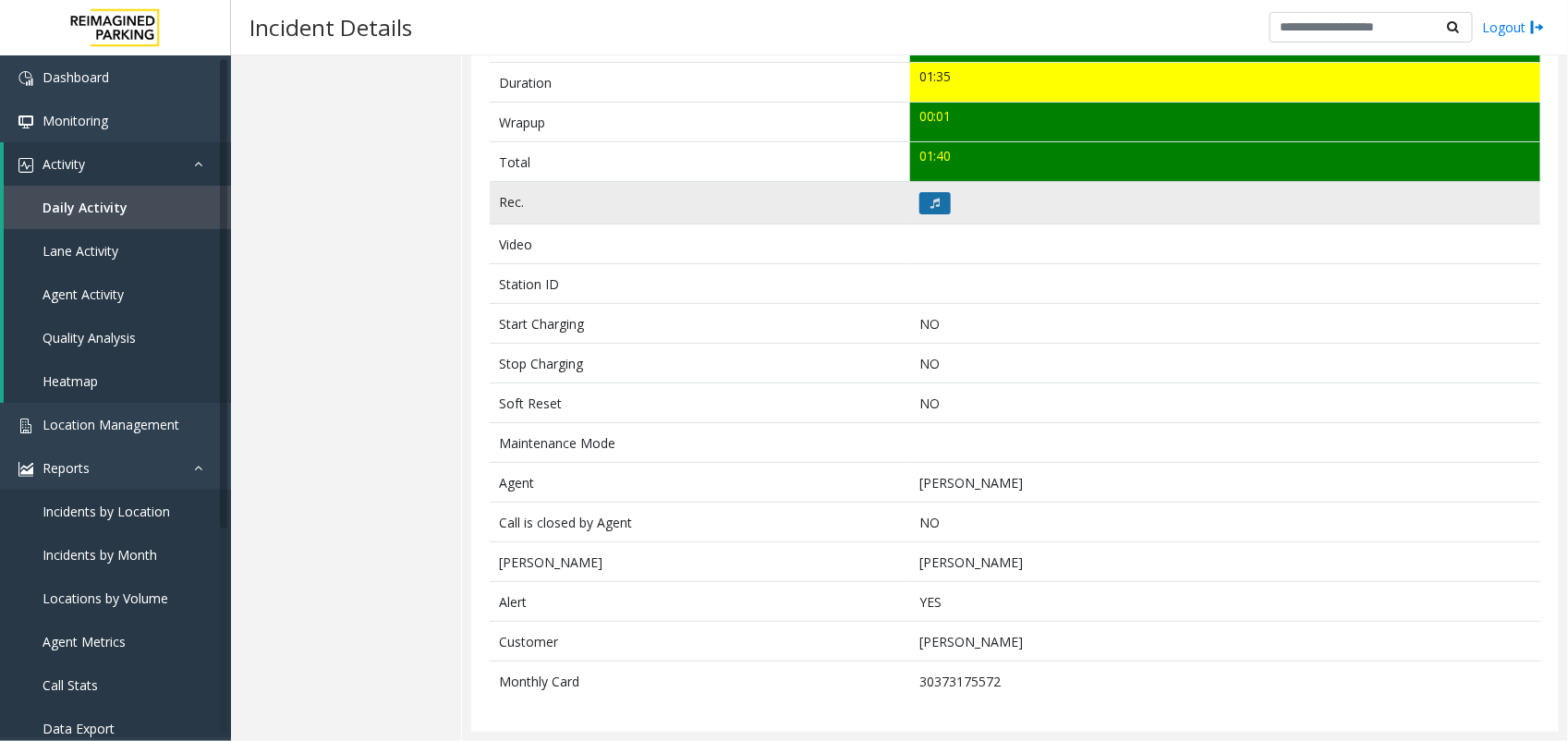 click 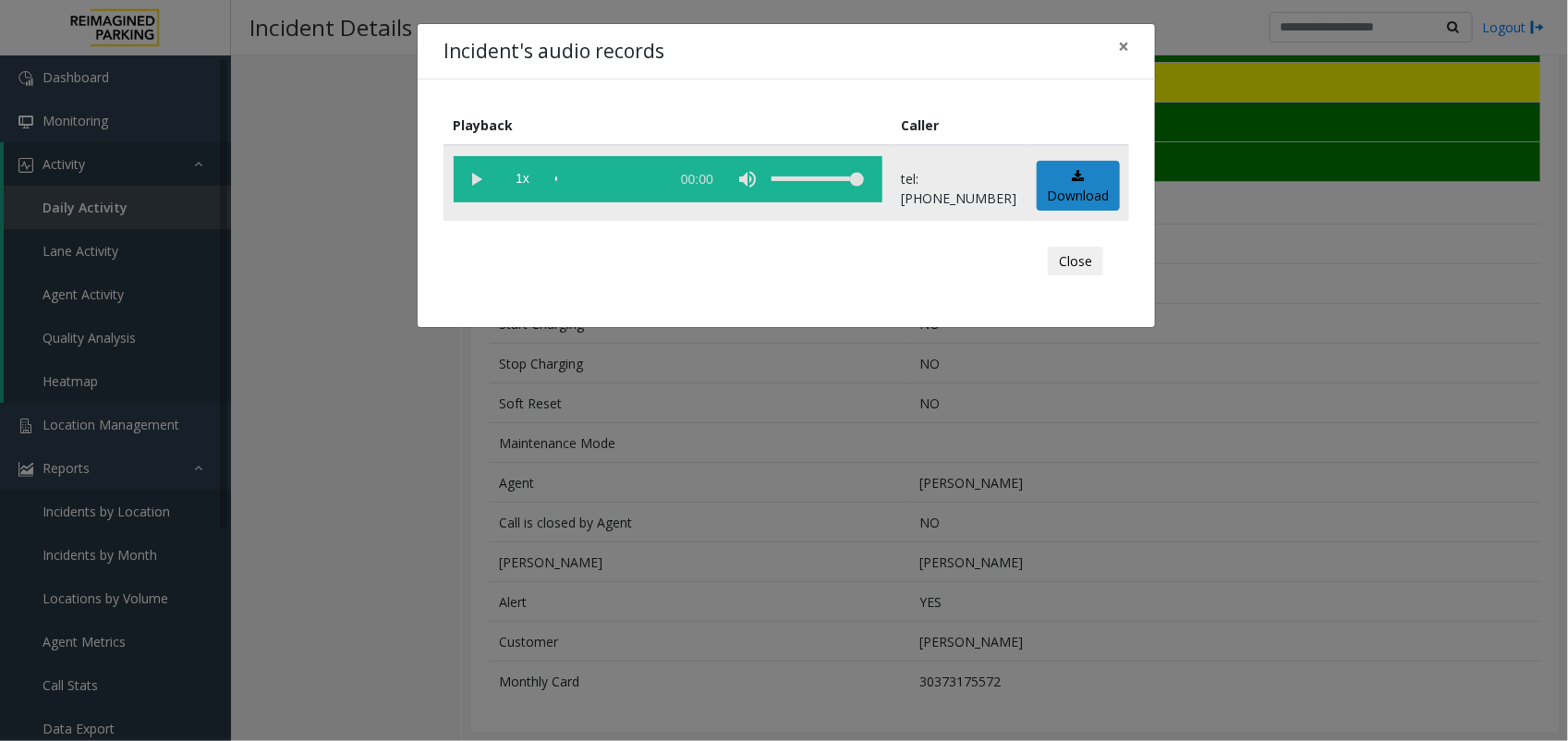 click 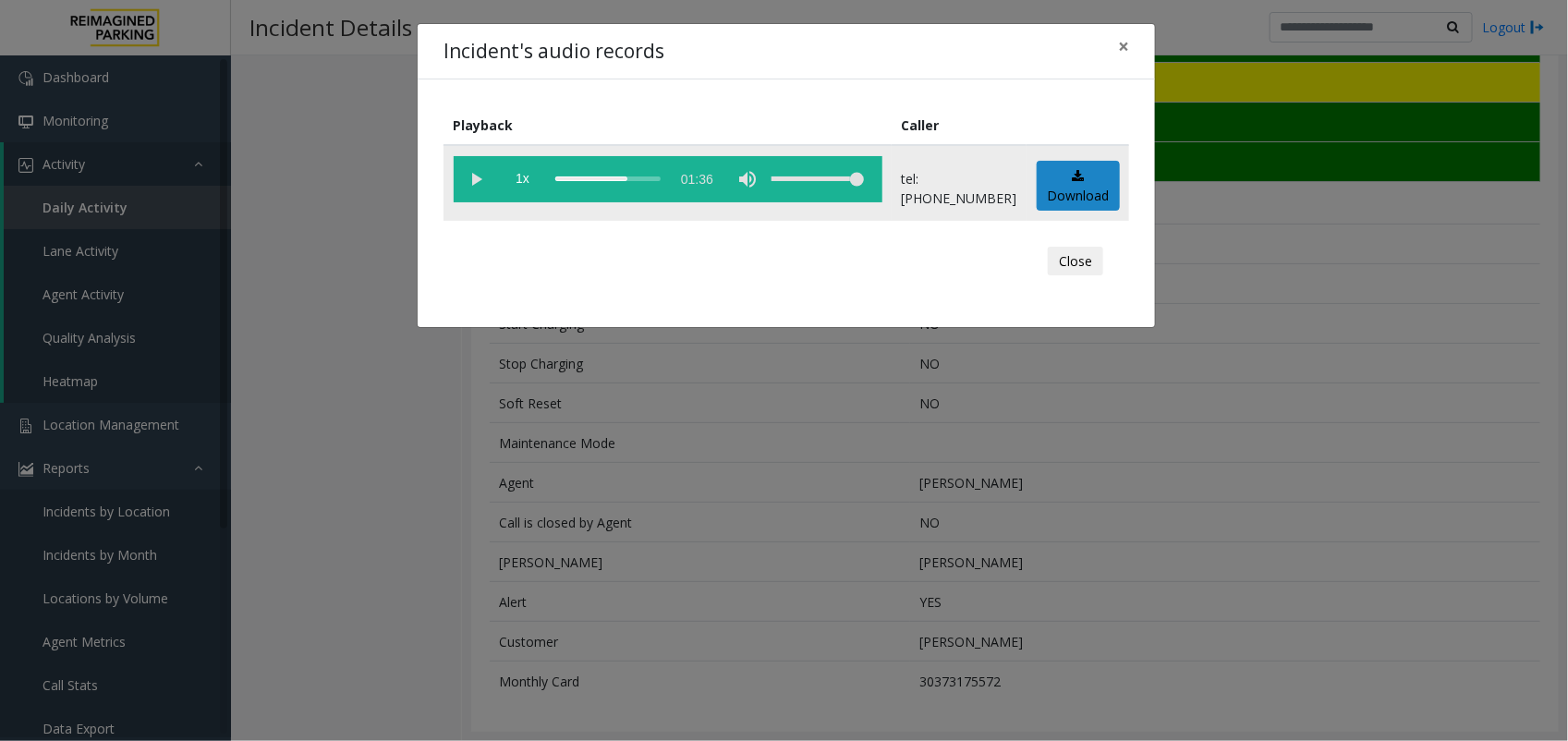 click 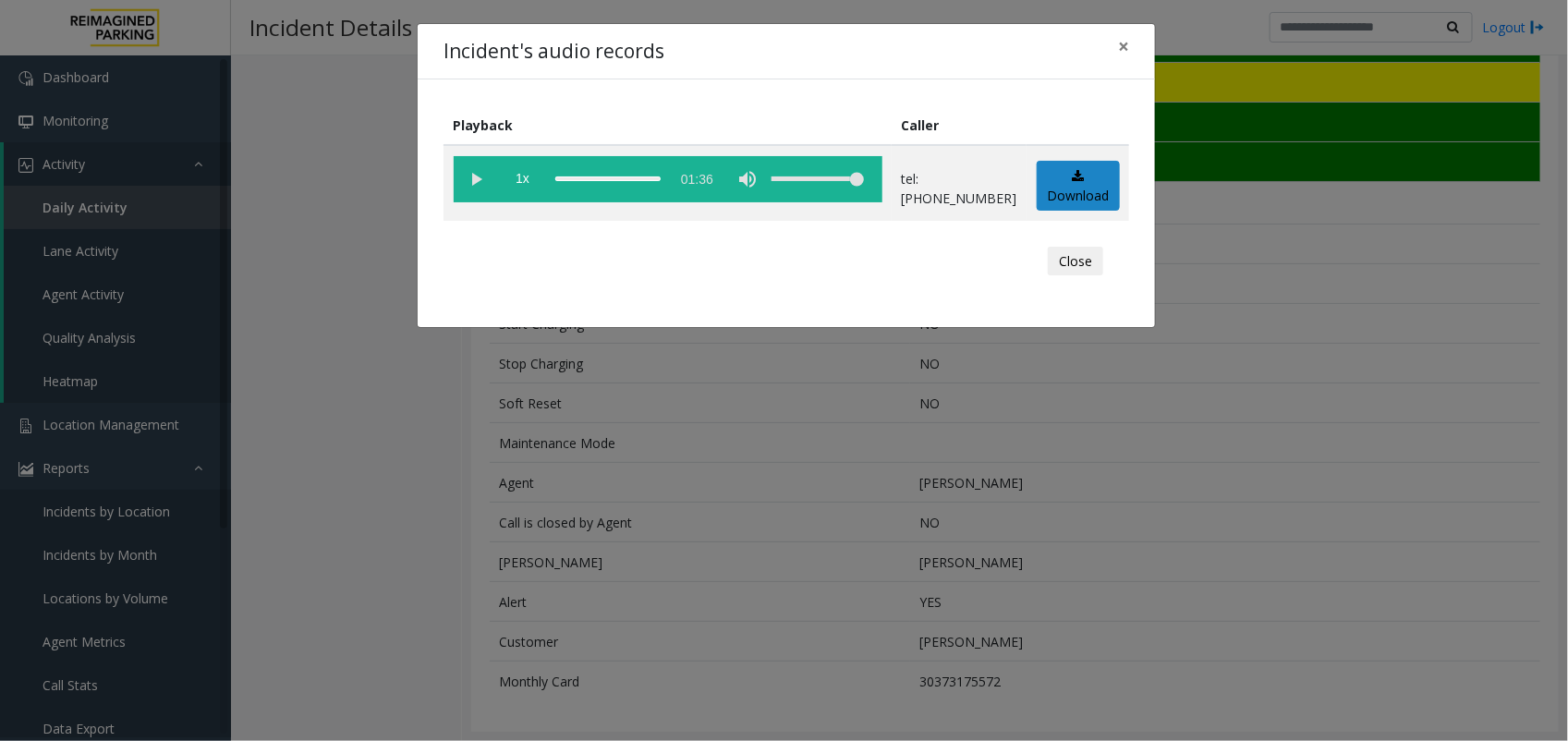 click on "Incident's audio records × Playback Caller  1x  01:36 tel:[PHONE_NUMBER]  Download  Close" 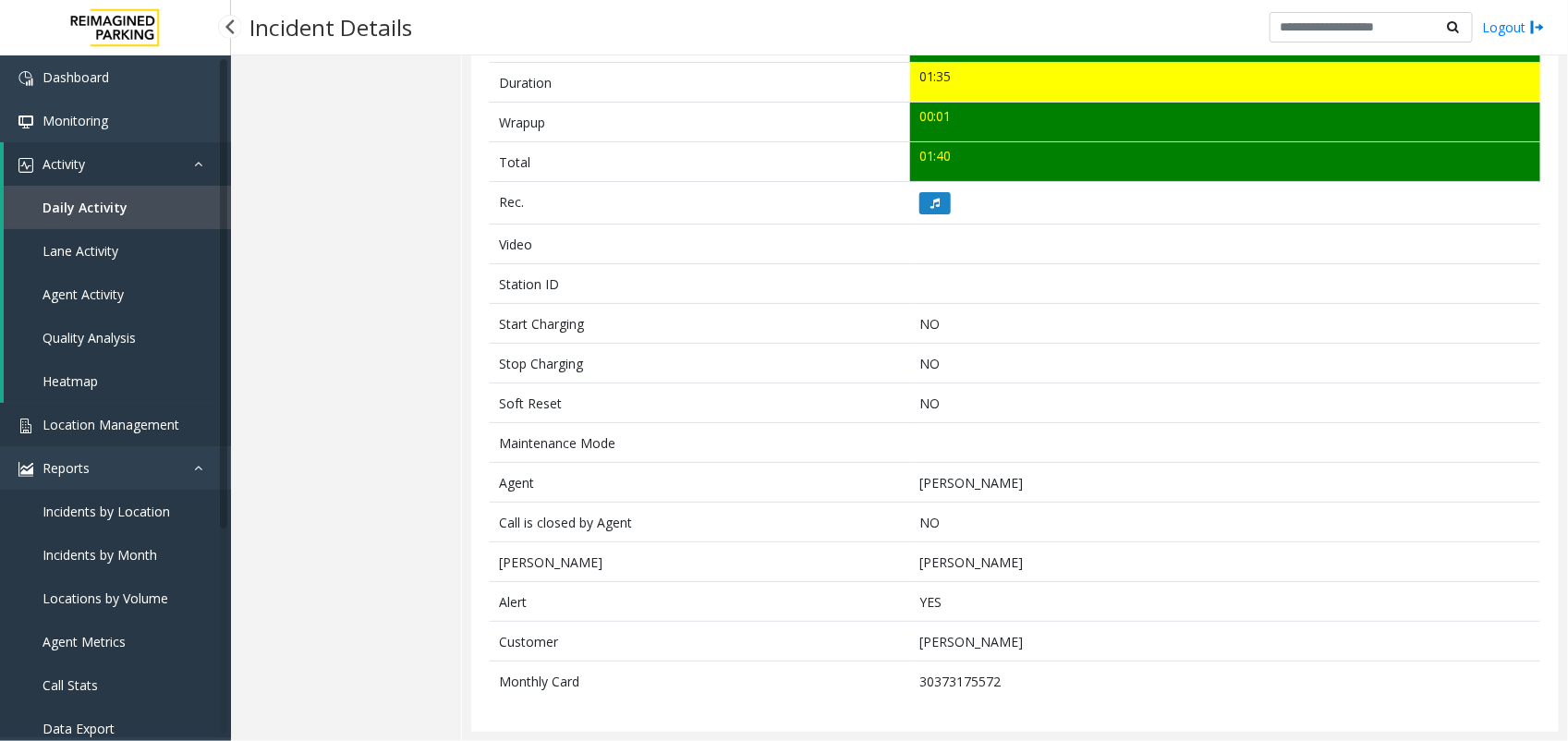 click on "Location Management" at bounding box center (115, 424) 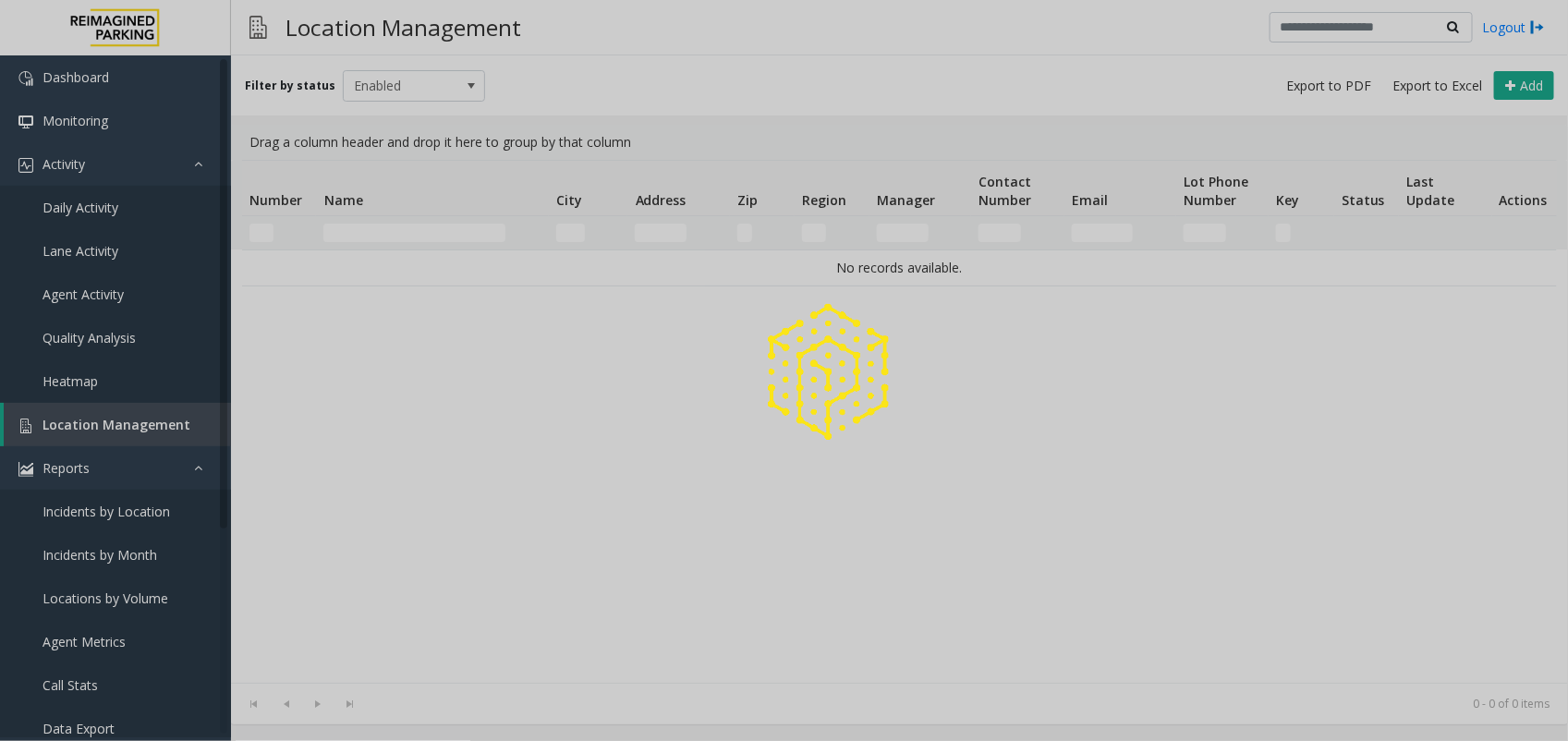 click 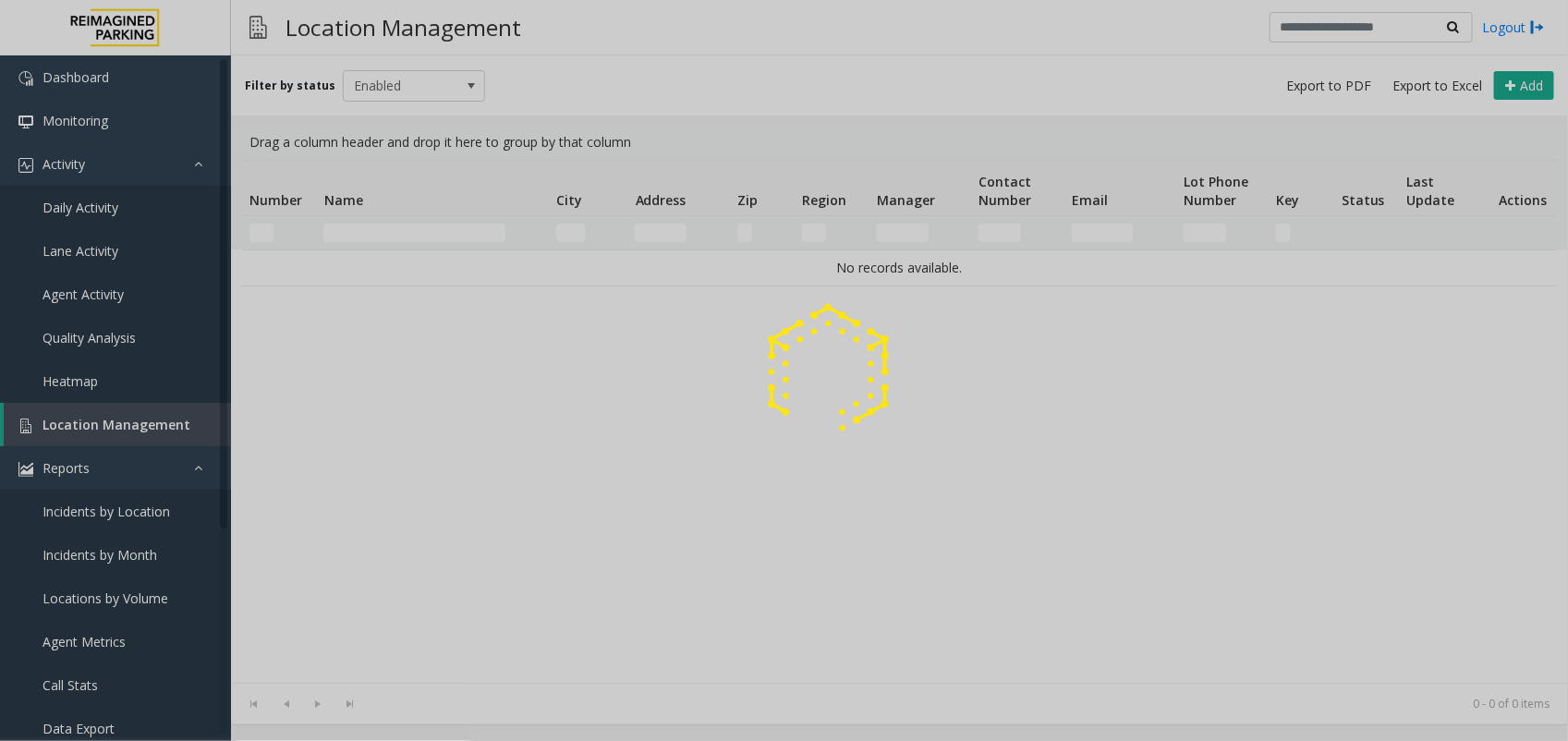 click 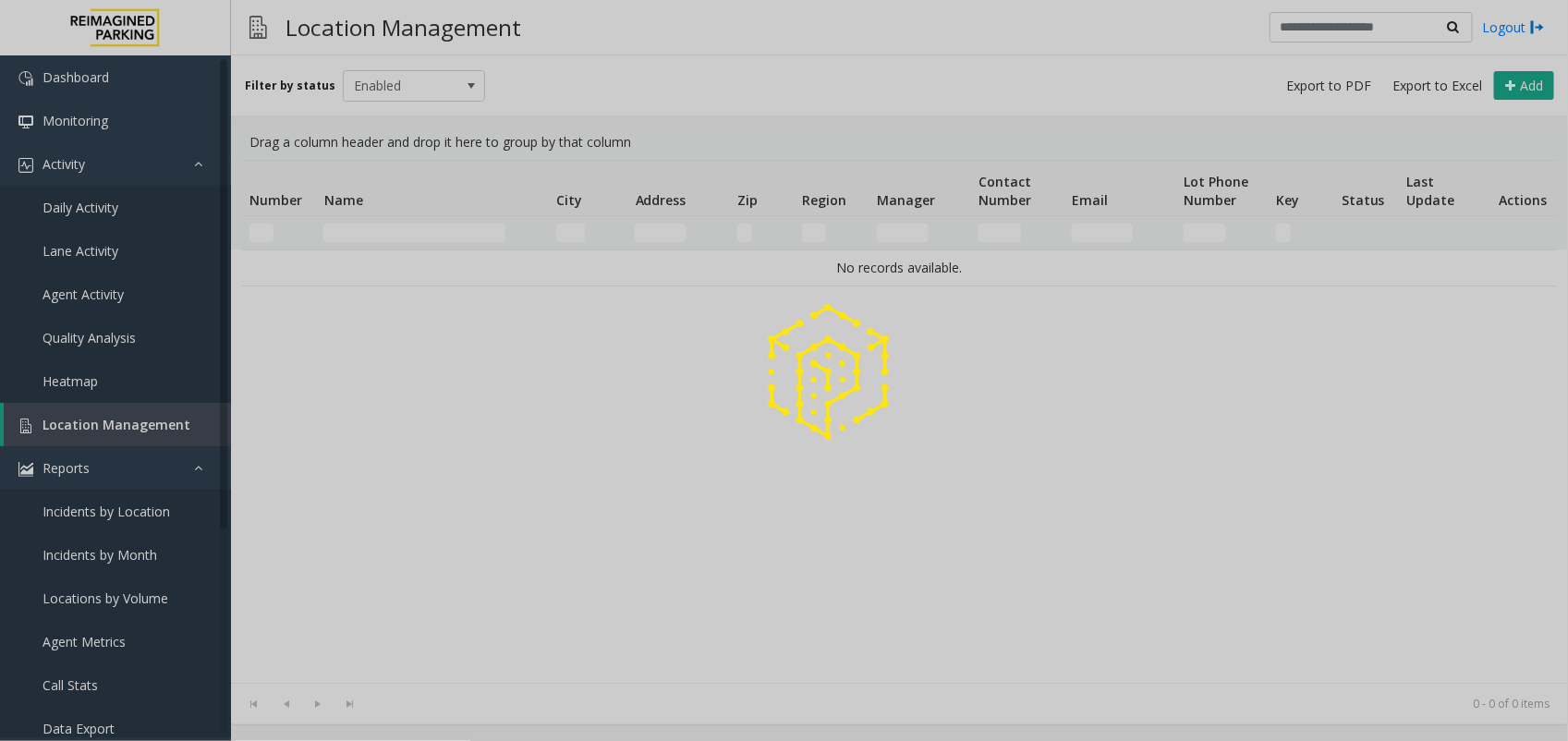 click 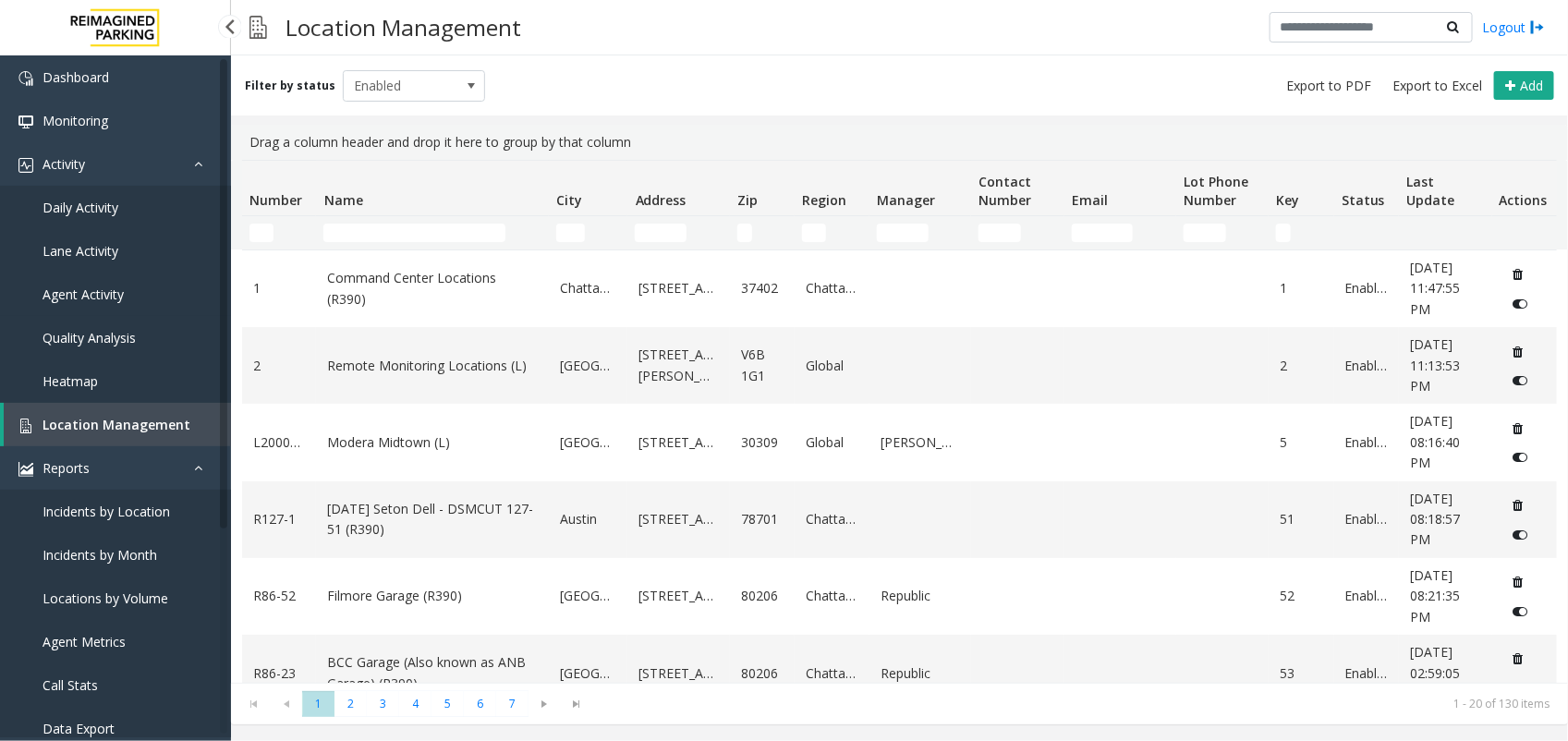 click on "Agent Activity" at bounding box center (83, 294) 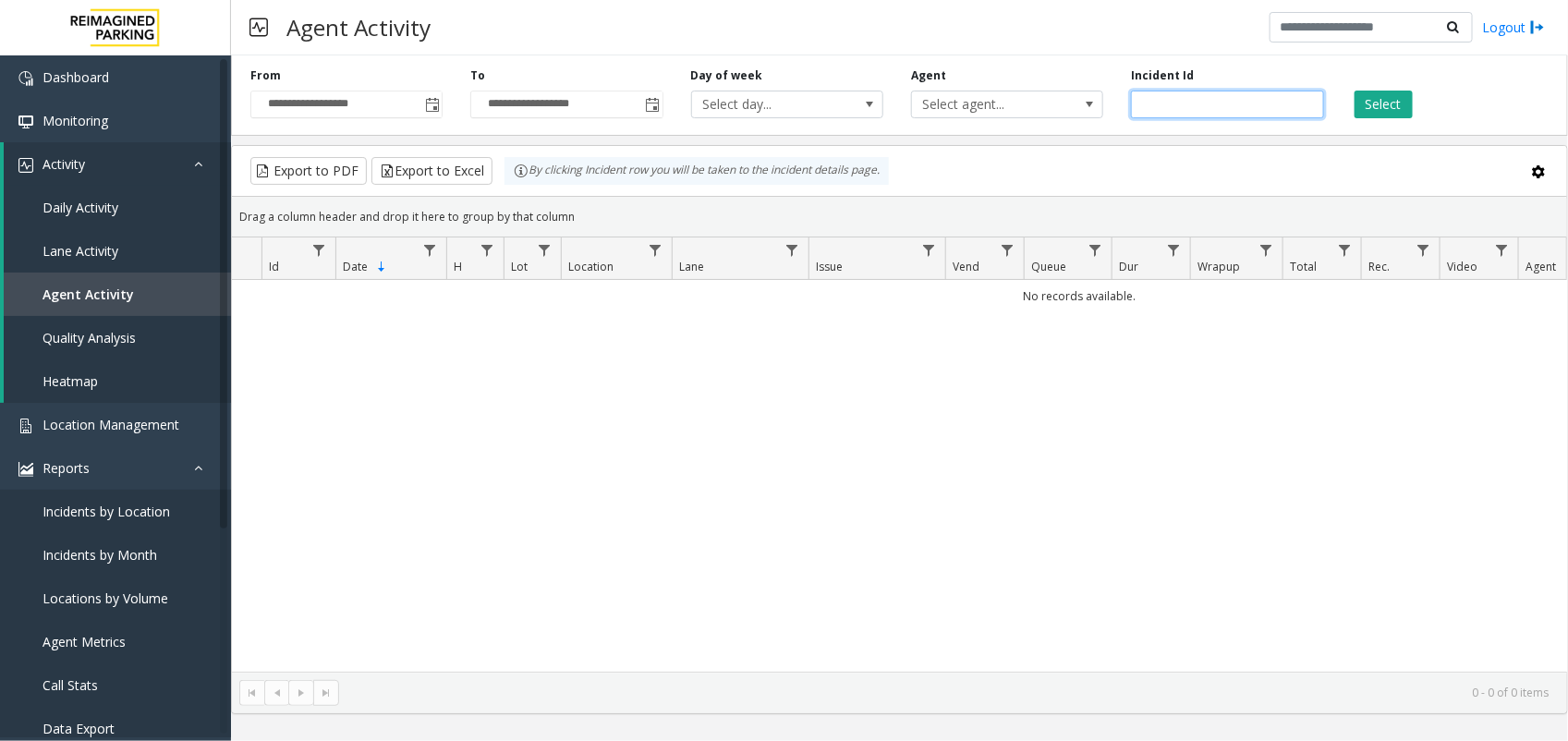 click 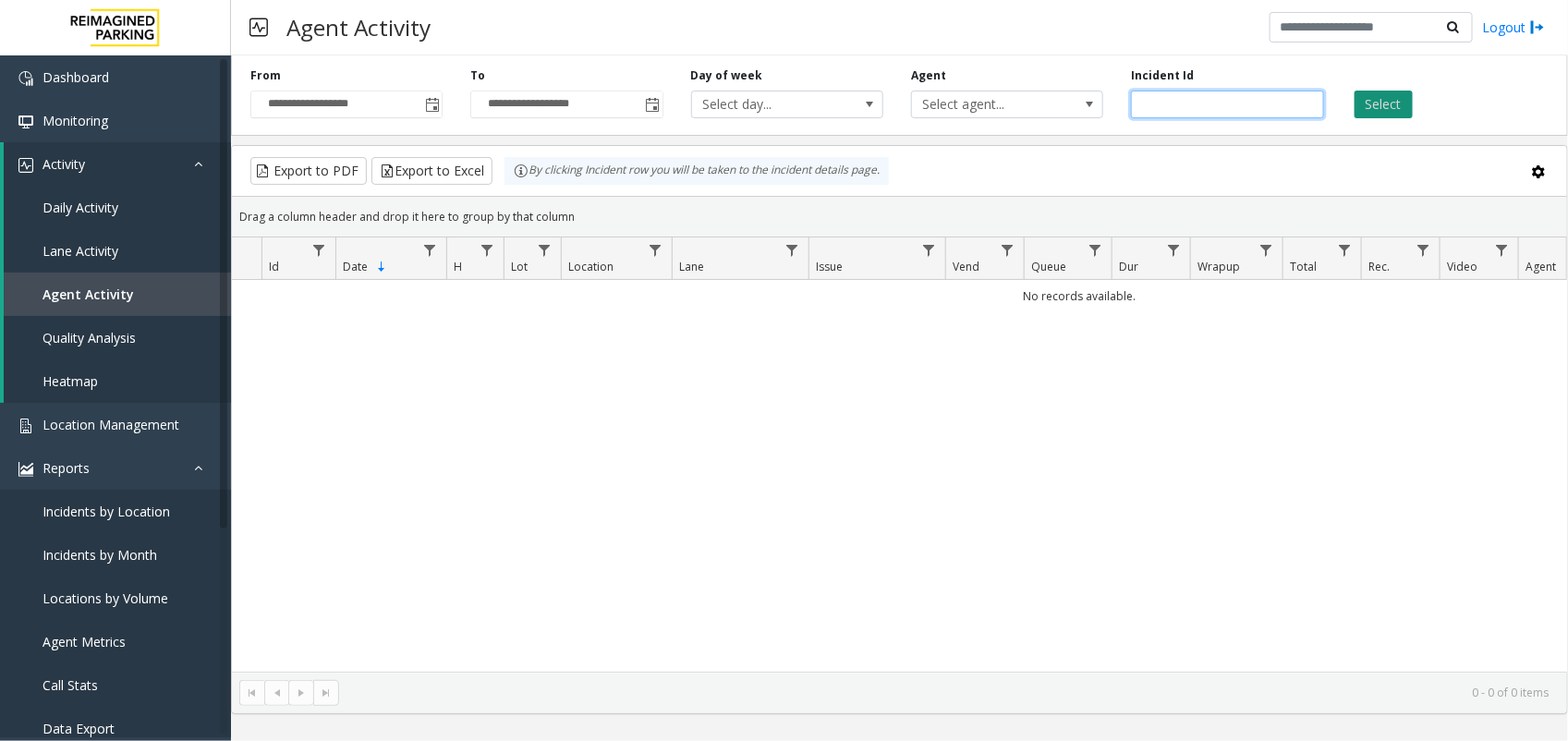 type on "*******" 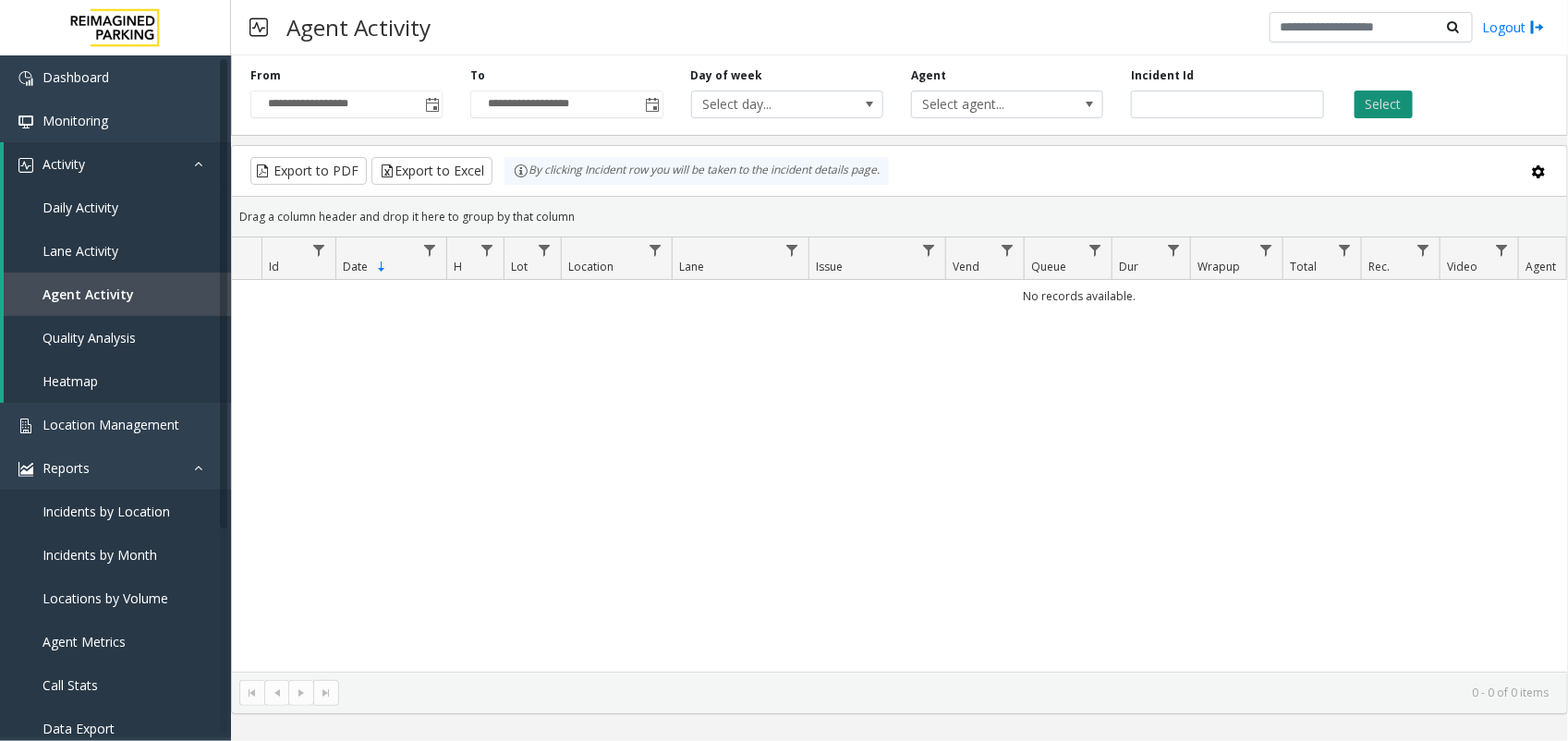 click on "Select" 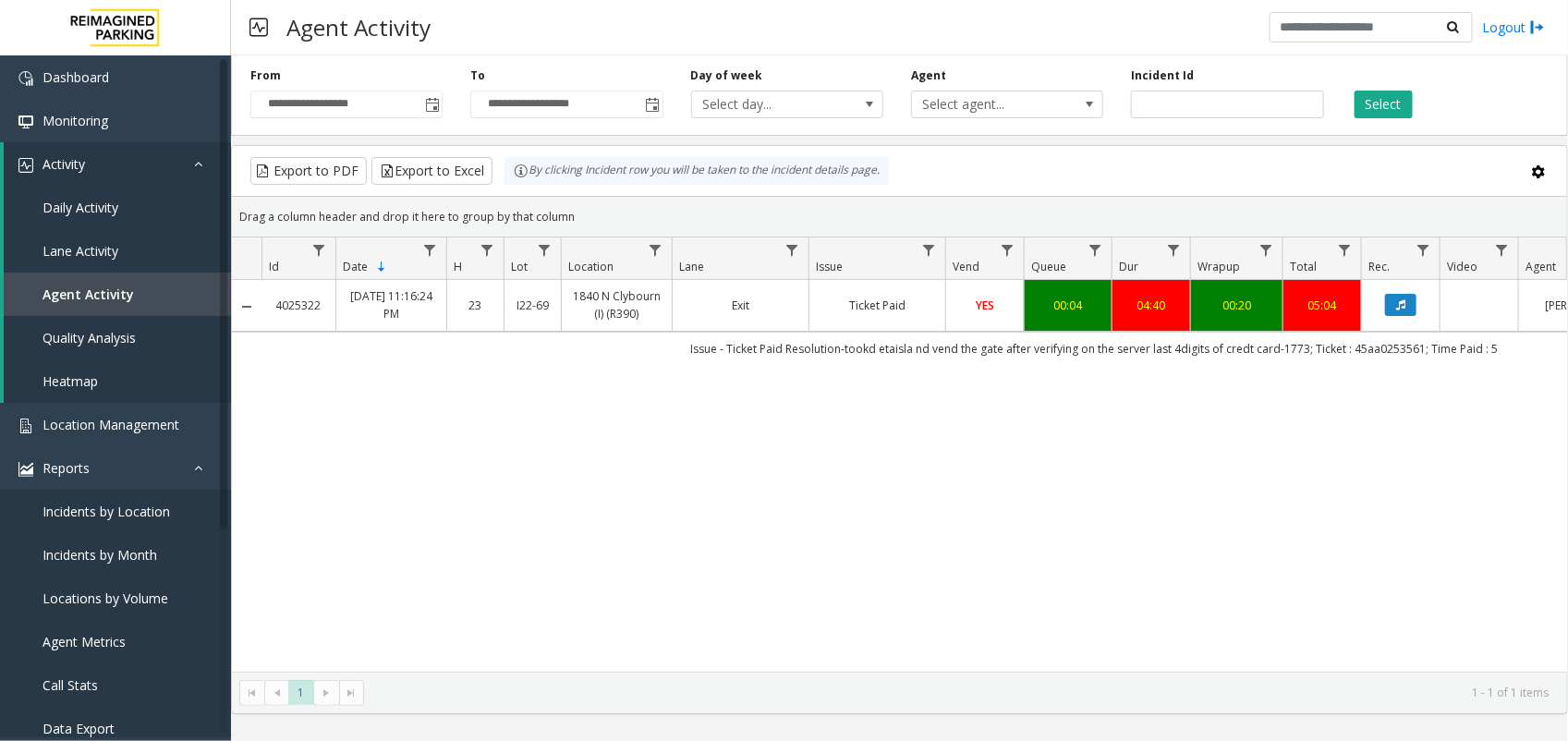 click on "Ticket Paid" 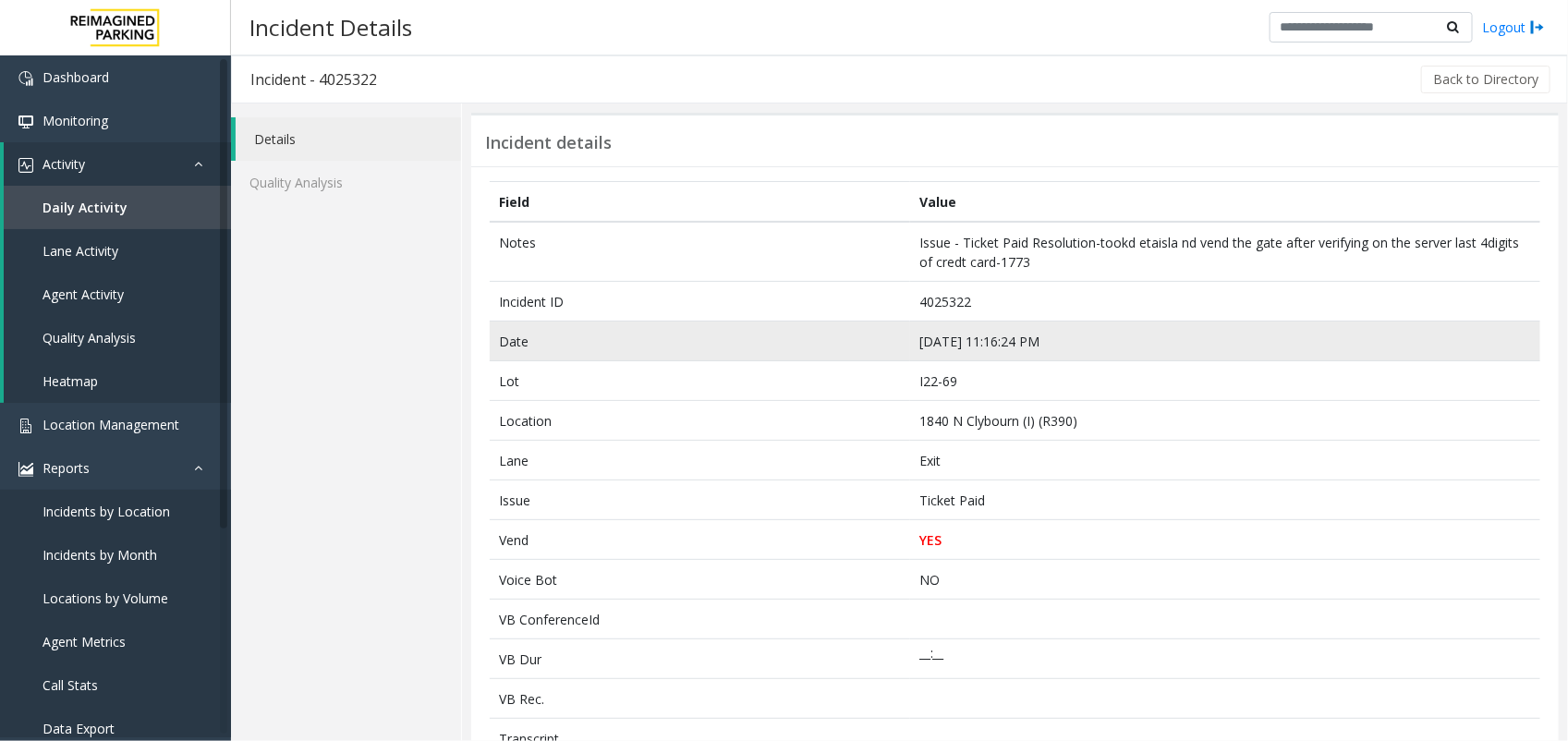 click on "[DATE] 11:16:24 PM" 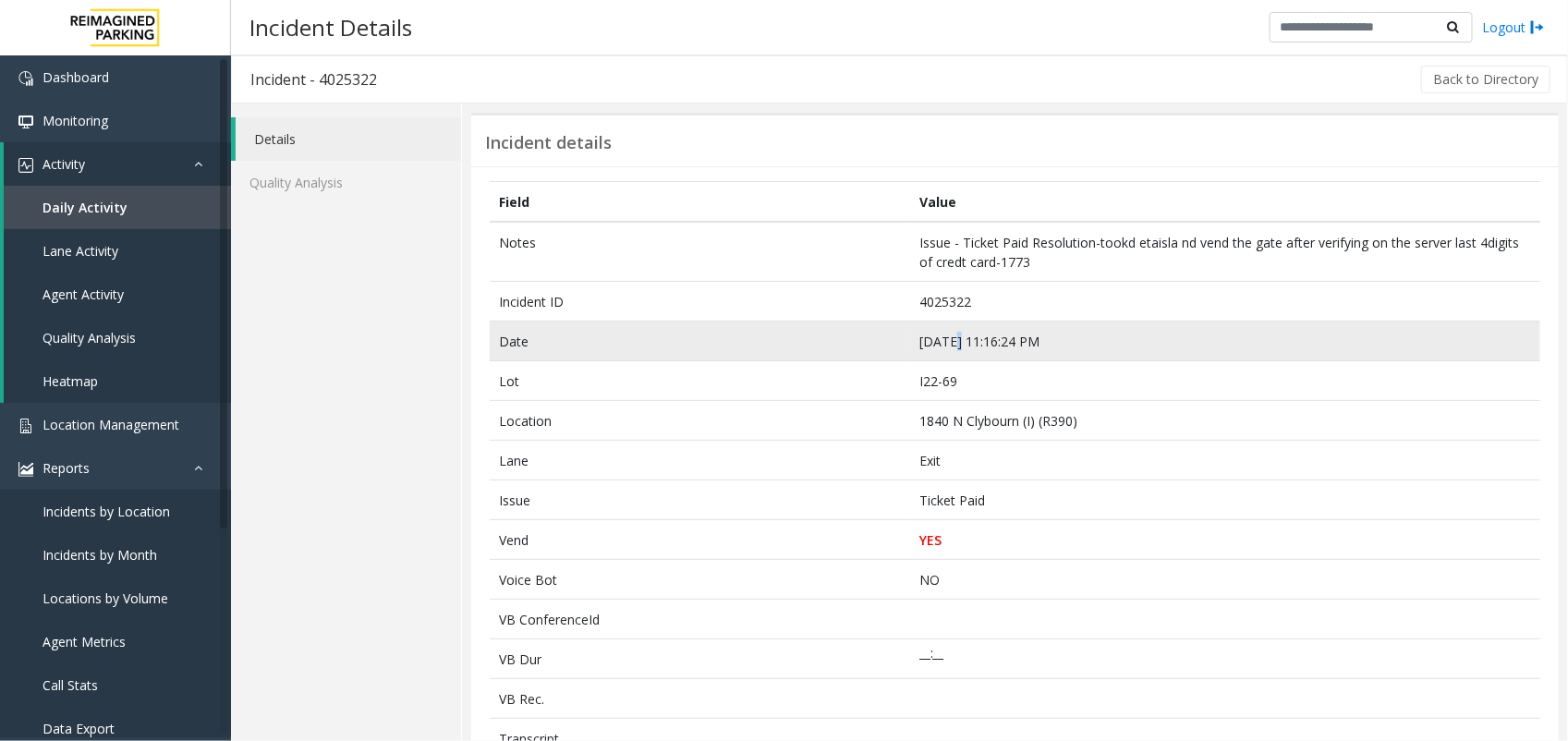 click on "[DATE] 11:16:24 PM" 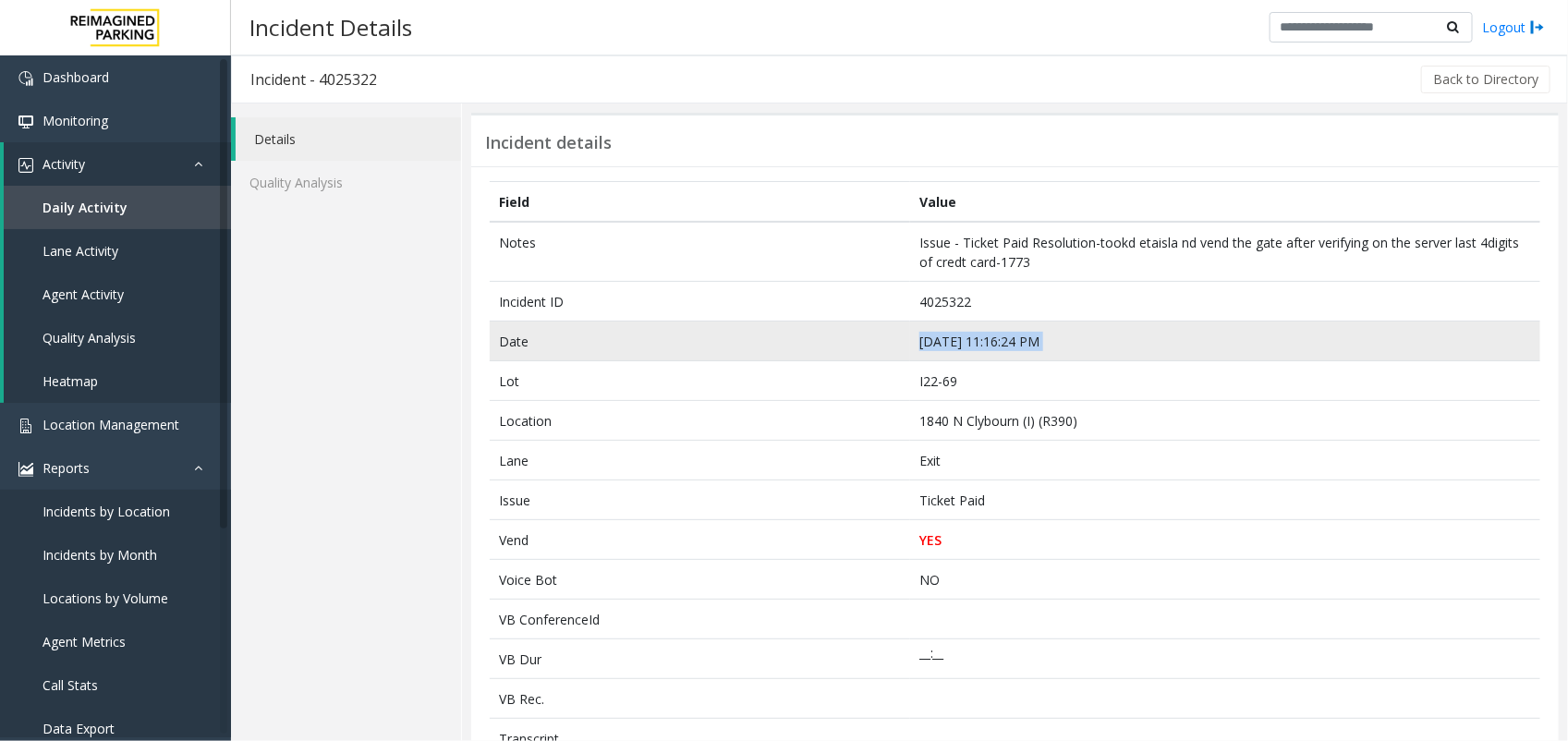 click on "[DATE] 11:16:24 PM" 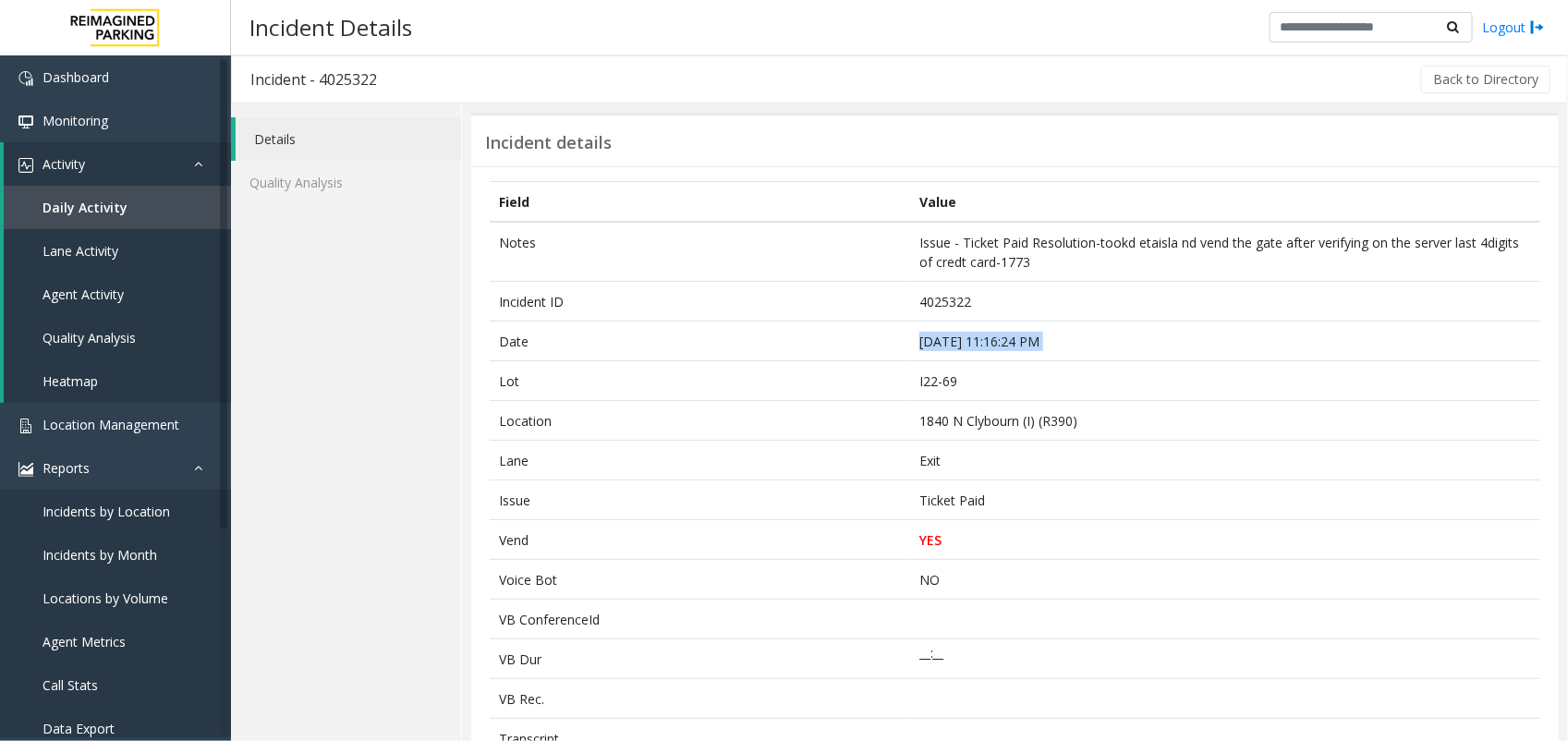 copy on "[DATE] 11:16:24 PM" 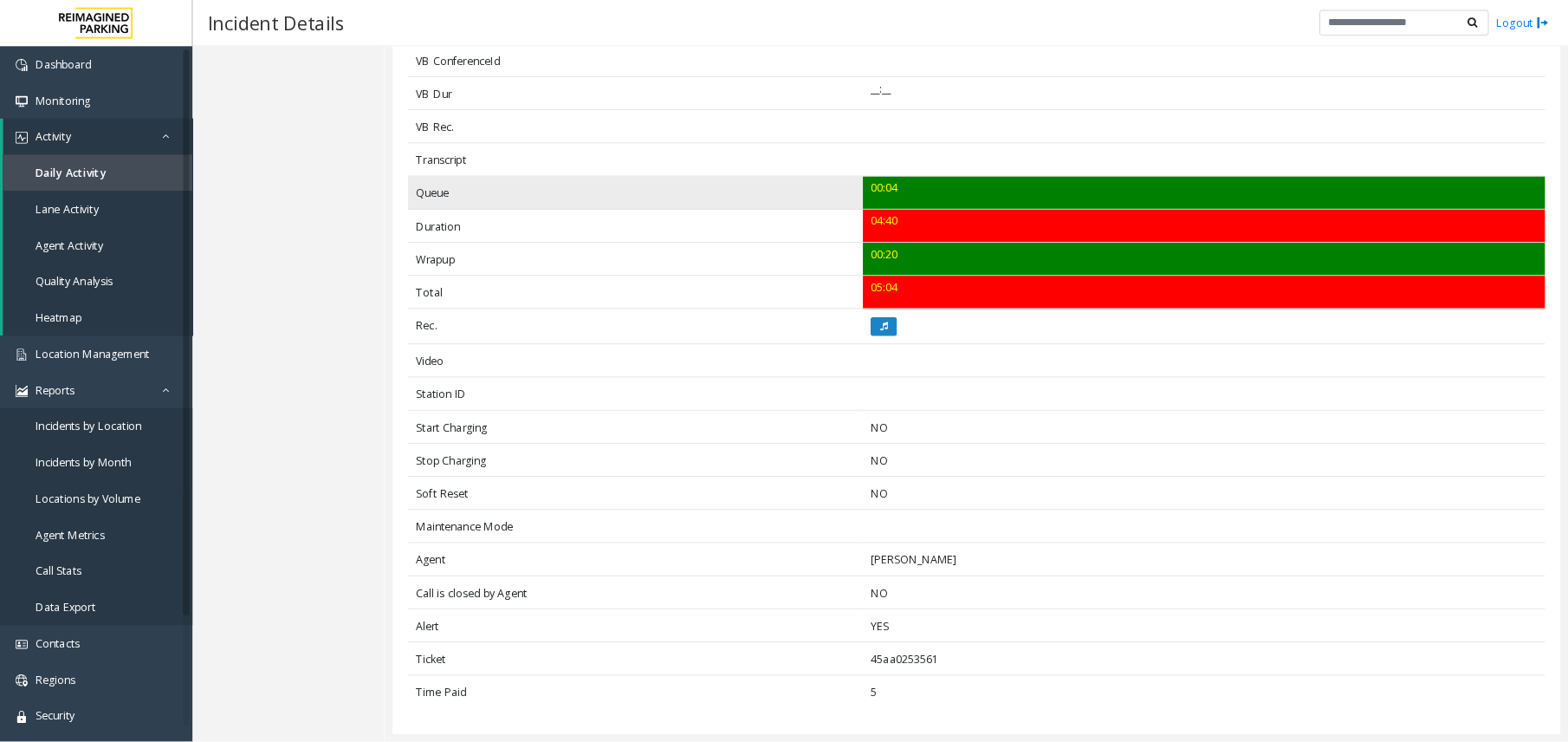 scroll, scrollTop: 507, scrollLeft: 0, axis: vertical 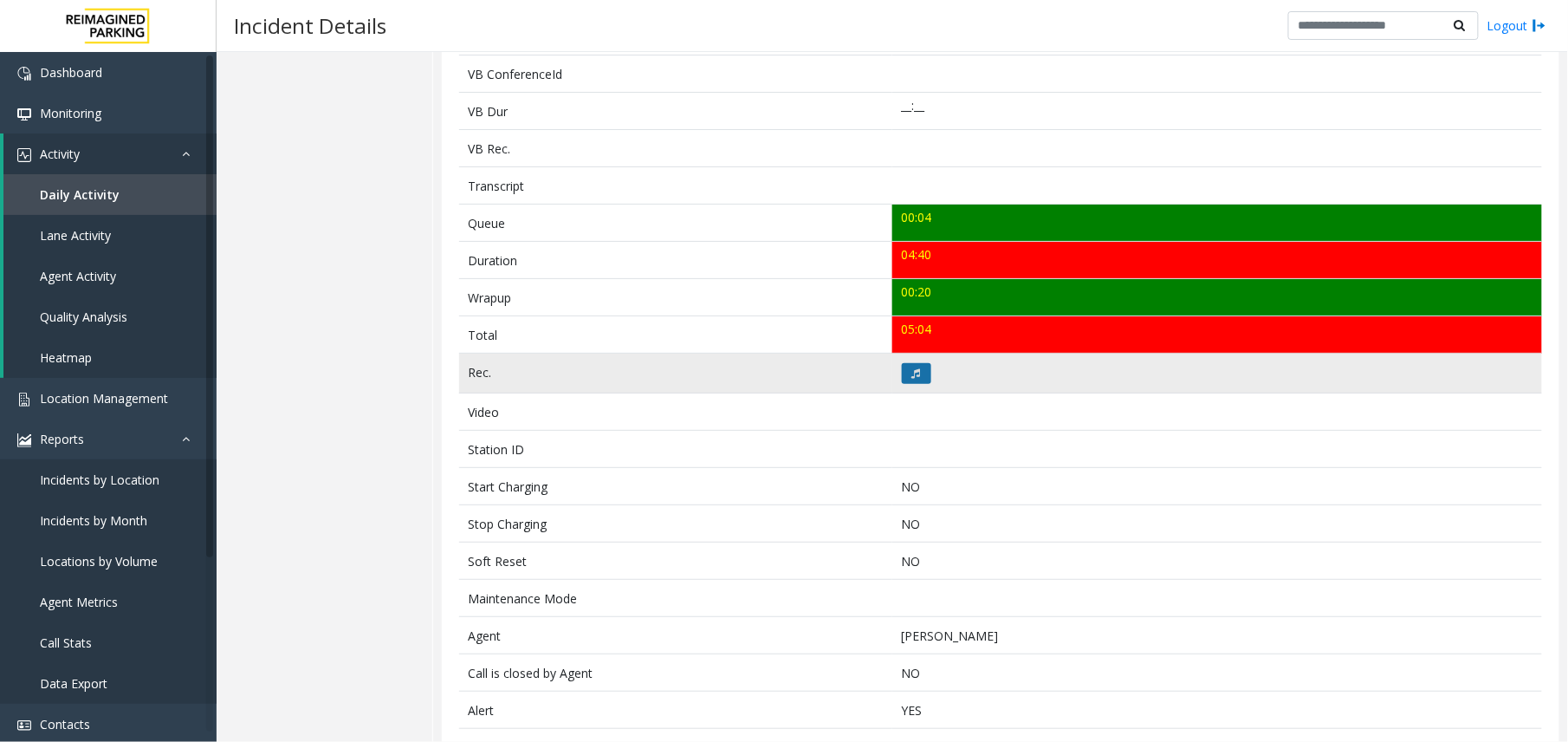 click 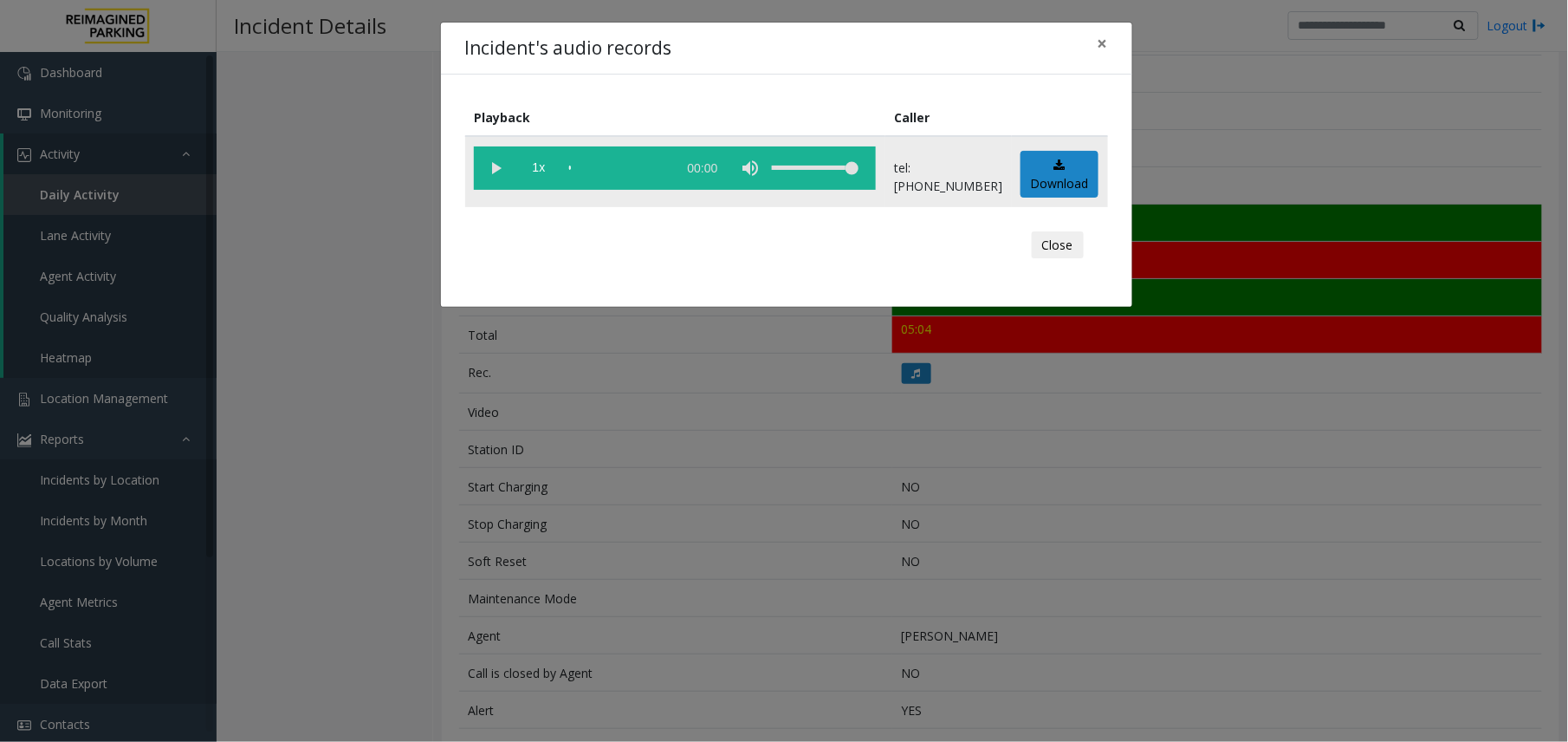 click 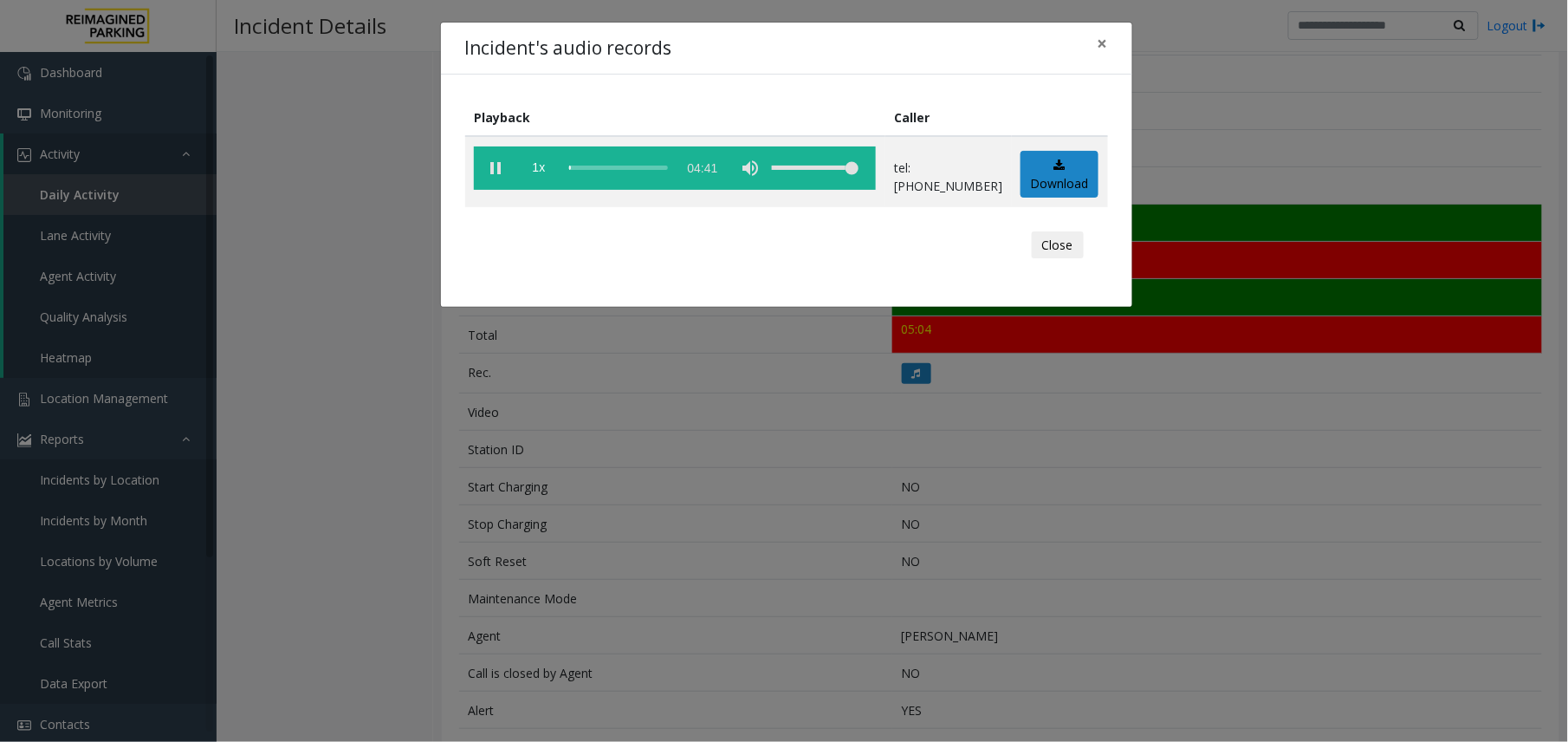 click on "Incident's audio records × Playback Caller  1x  04:41 tel:[PHONE_NUMBER]  Download  Close" 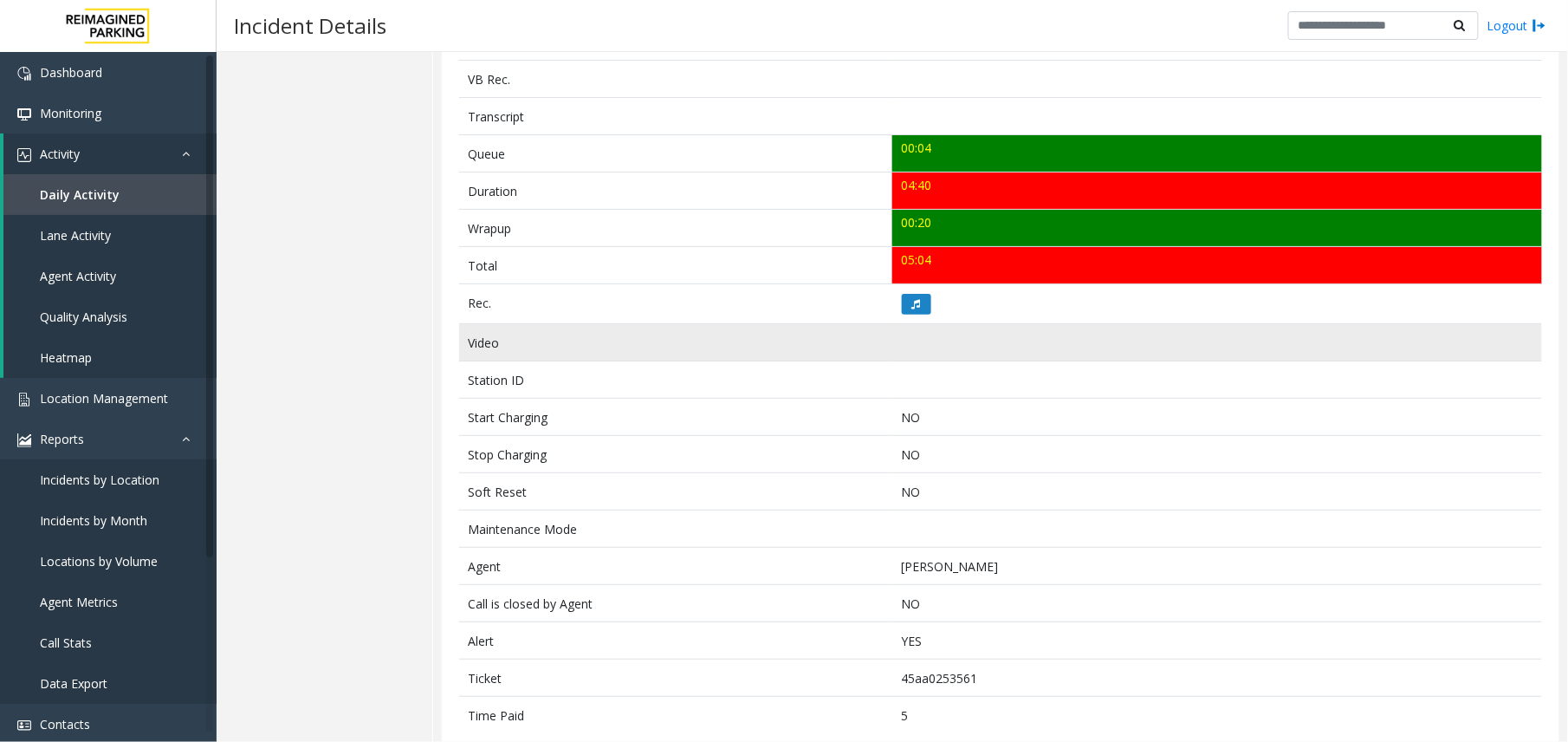 scroll, scrollTop: 615, scrollLeft: 0, axis: vertical 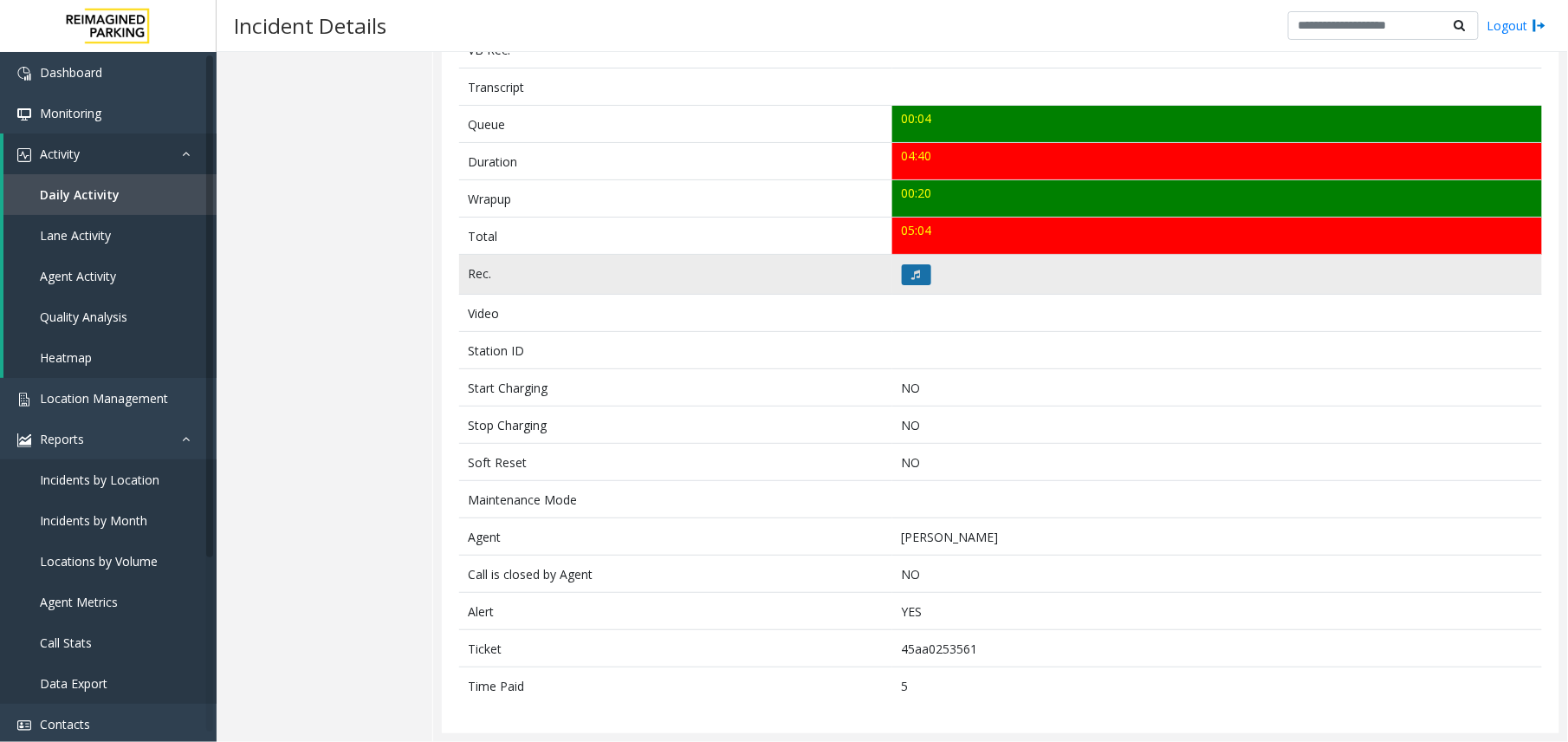 click 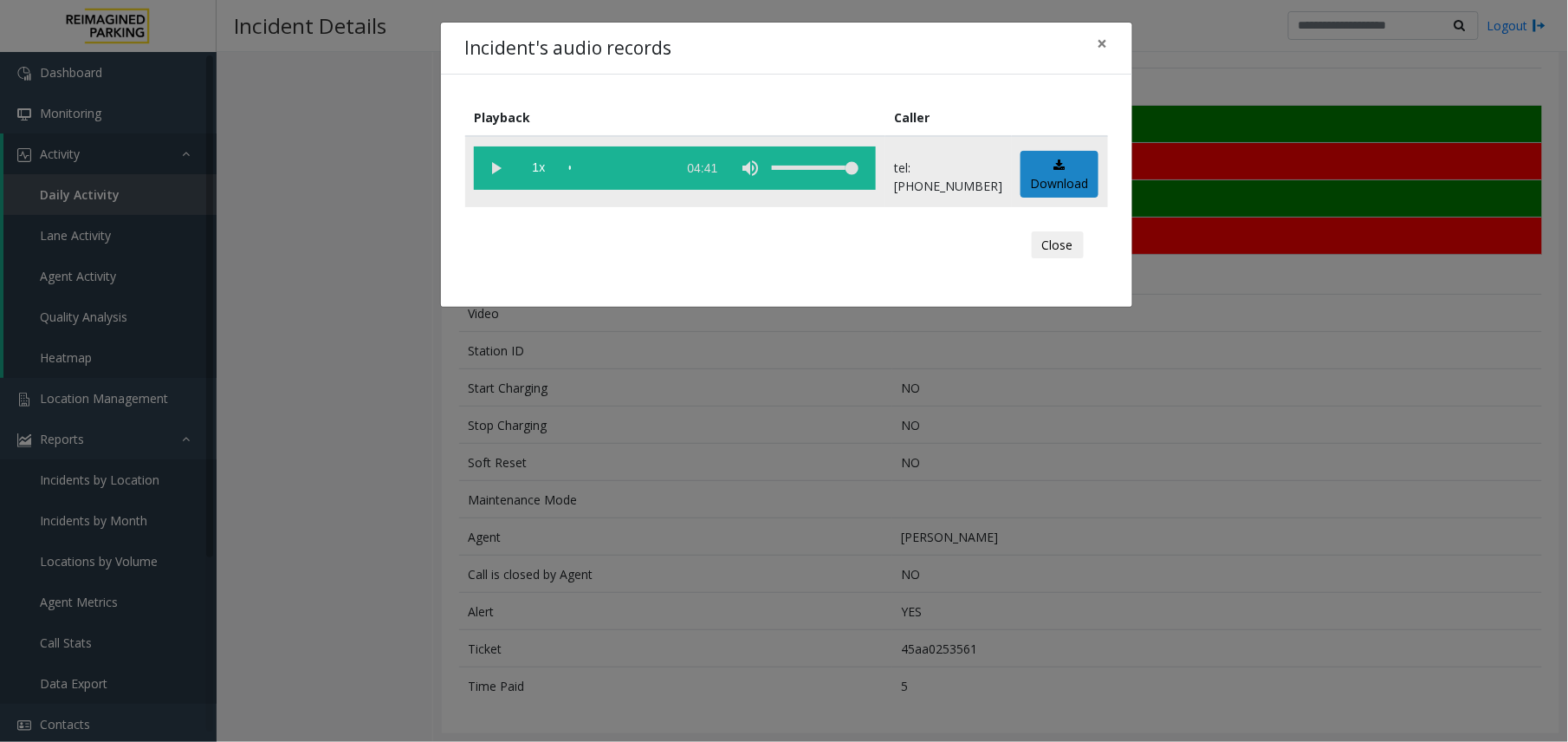 click 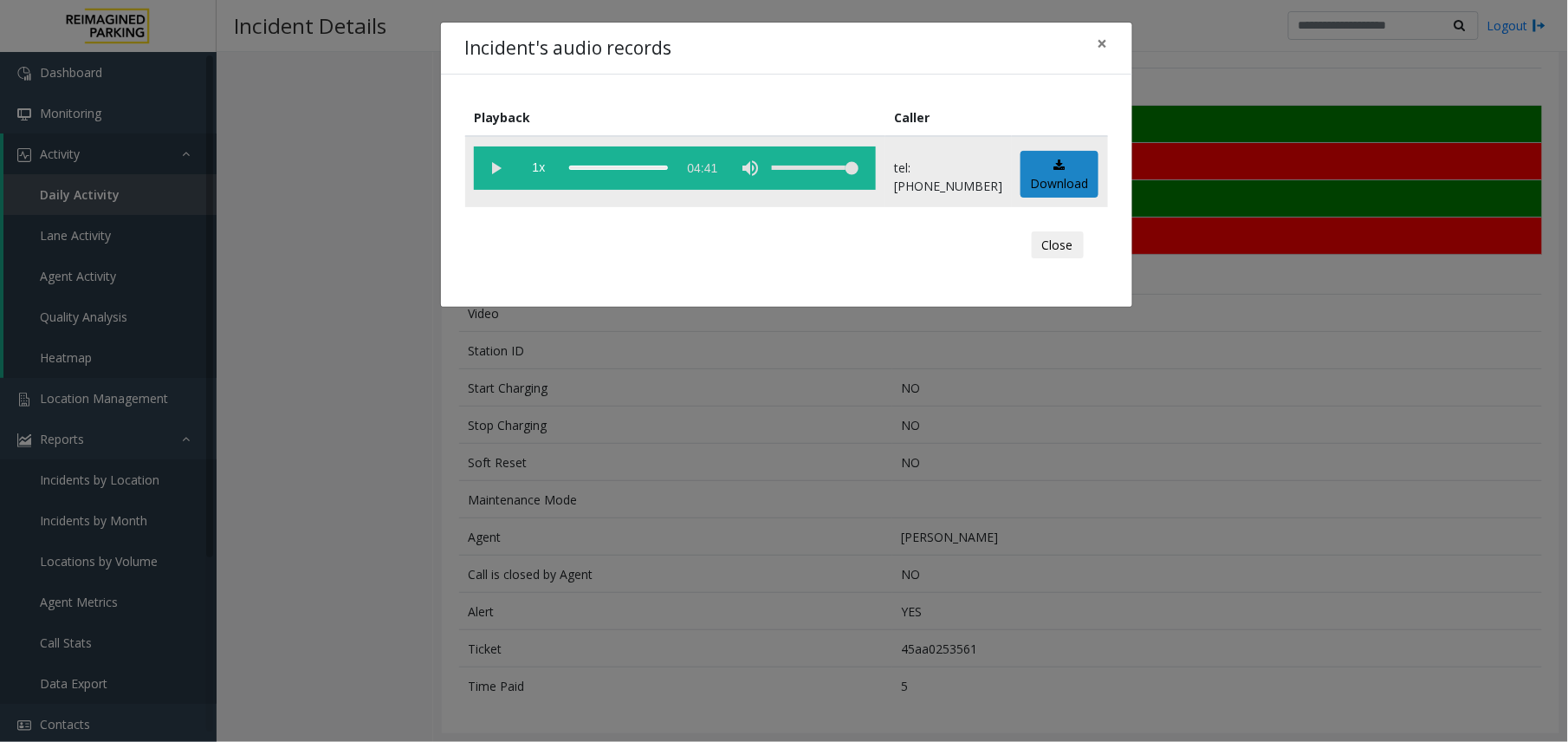 click 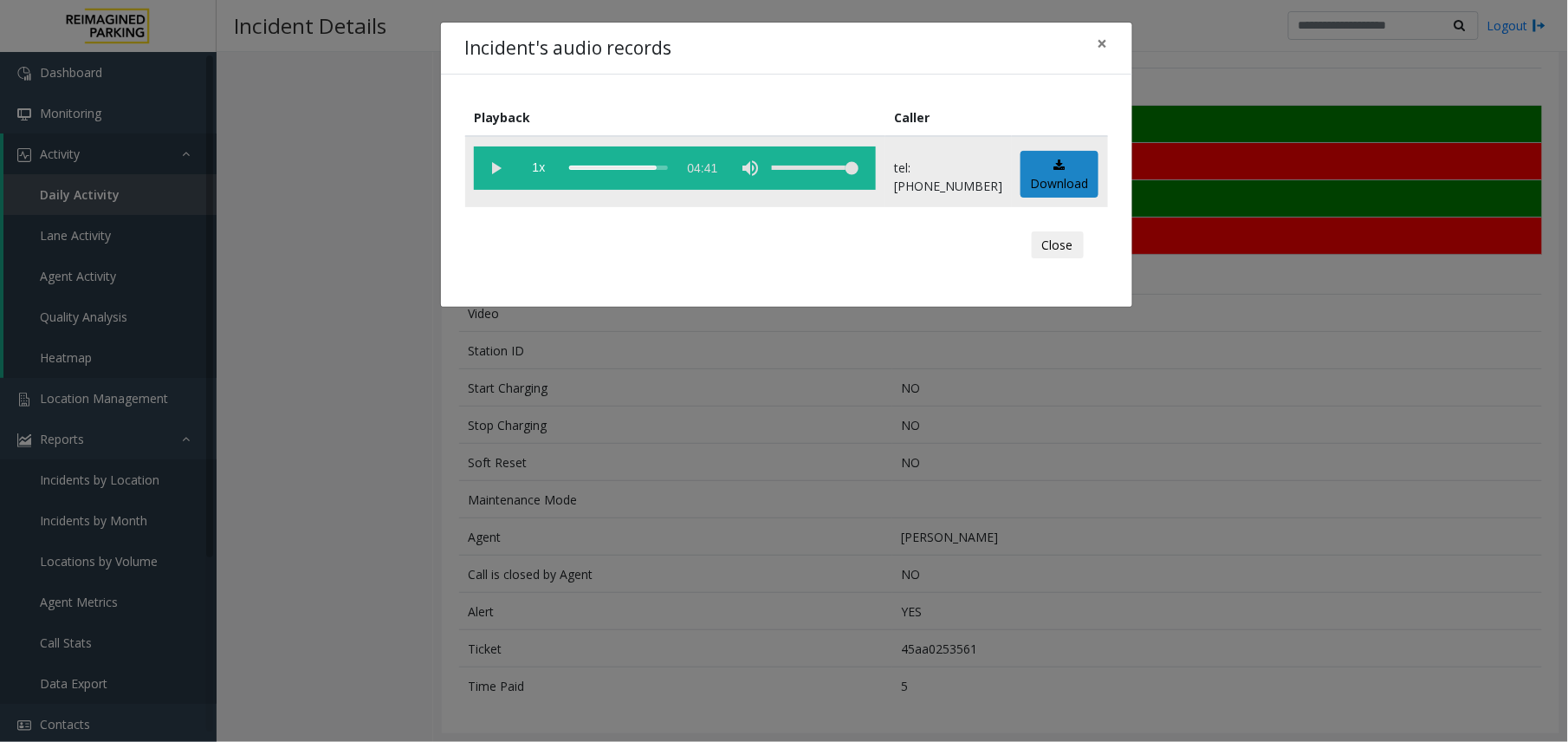 click 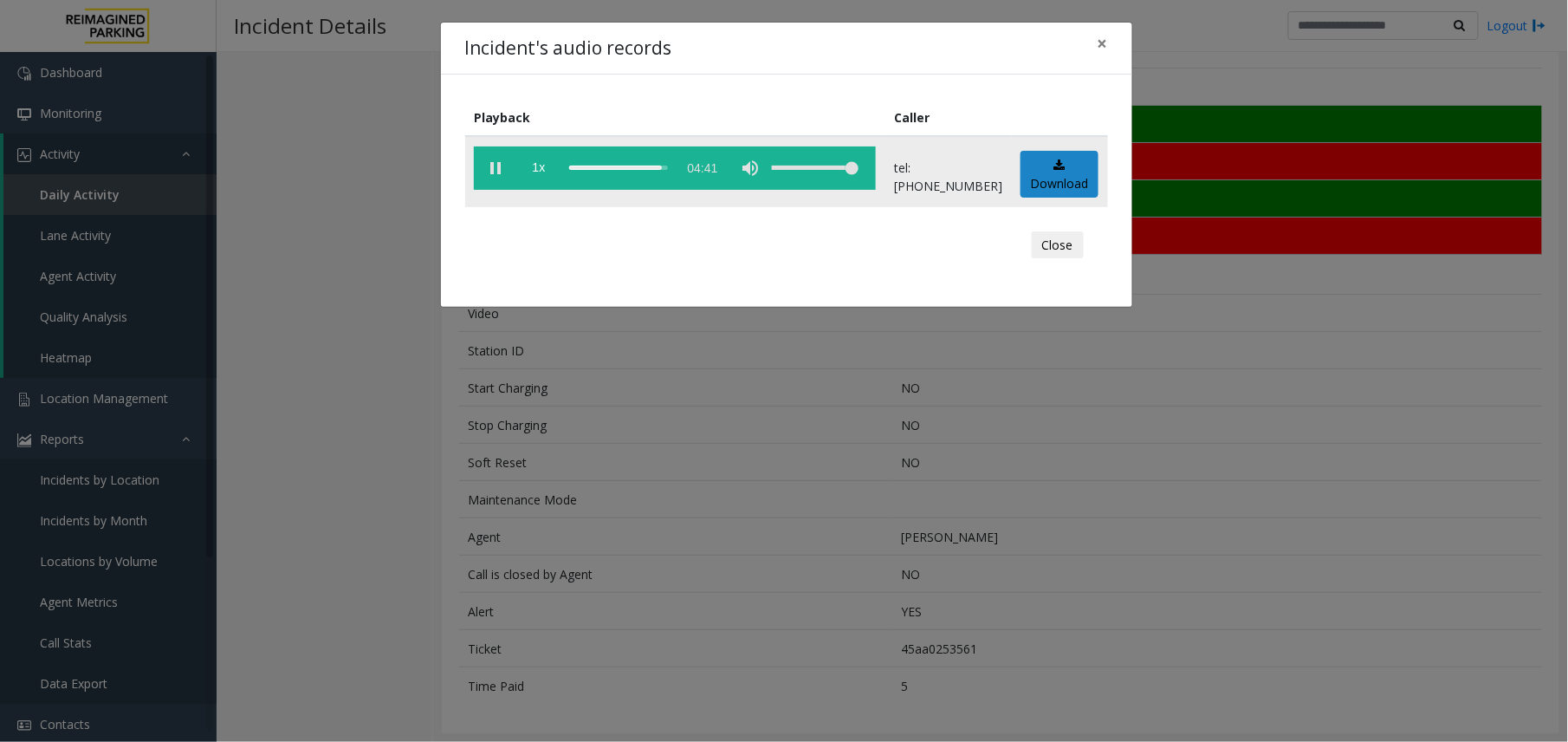 click 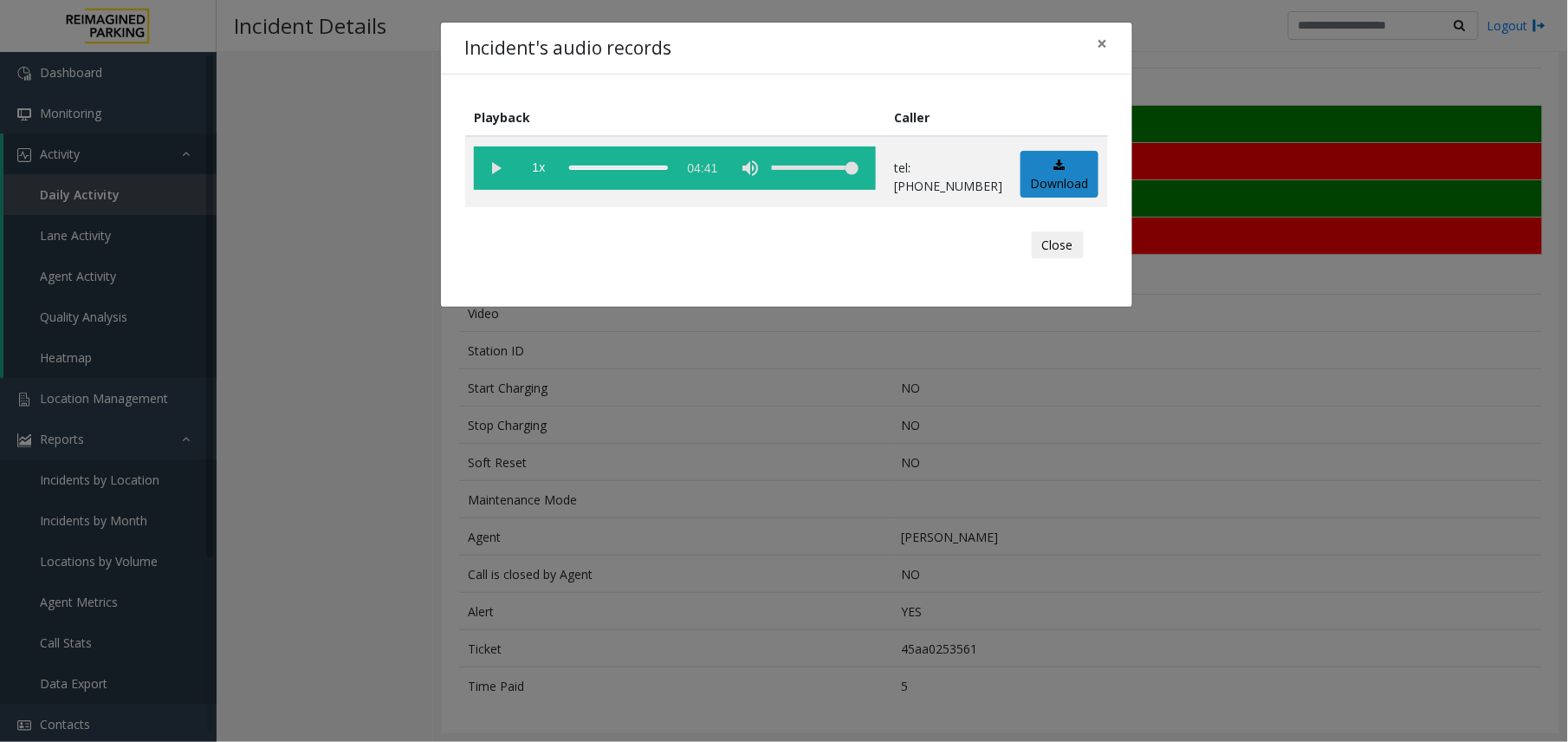 click on "Incident's audio records × Playback Caller  1x  04:41 tel:[PHONE_NUMBER]  Download  Close" 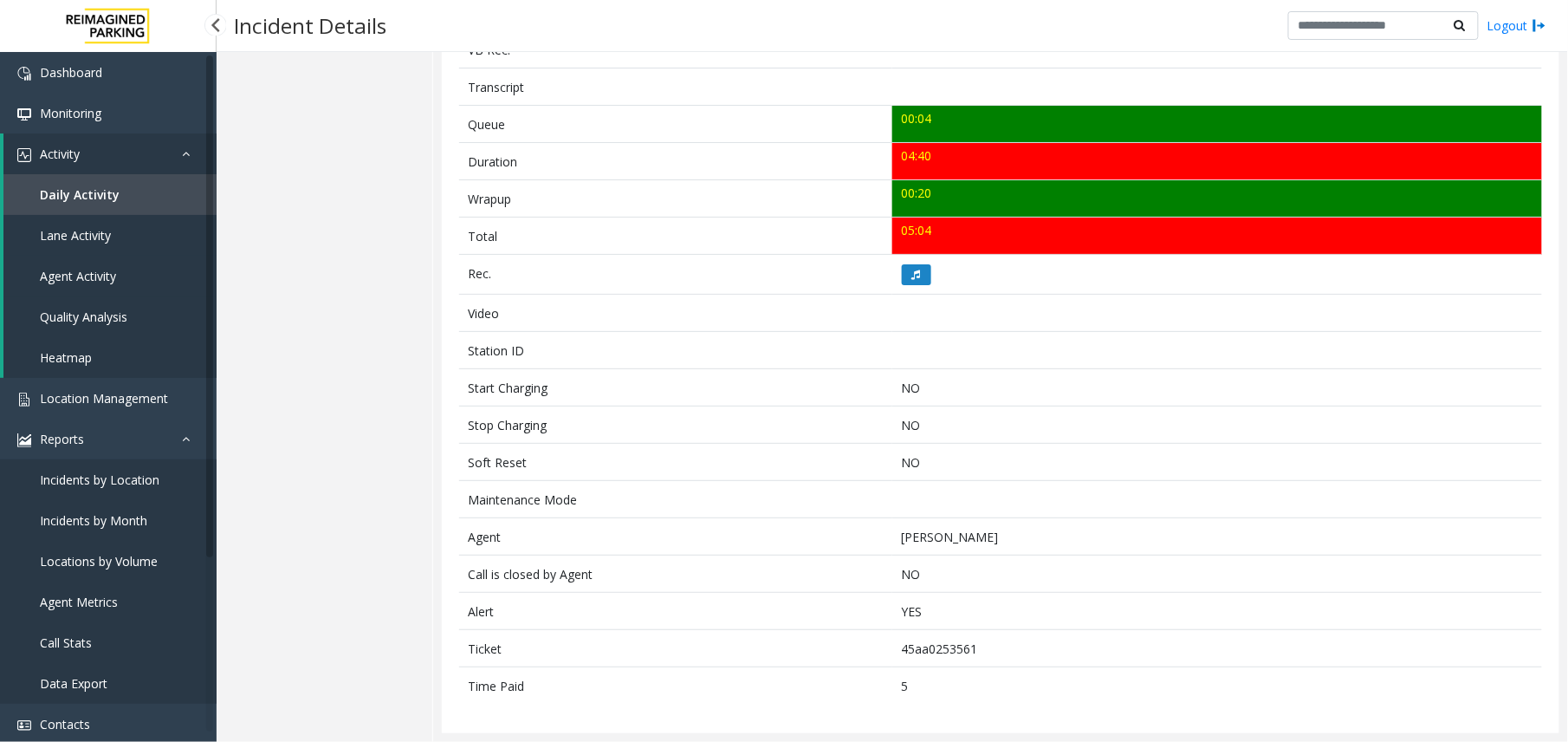 click on "Agent Activity" at bounding box center (78, 276) 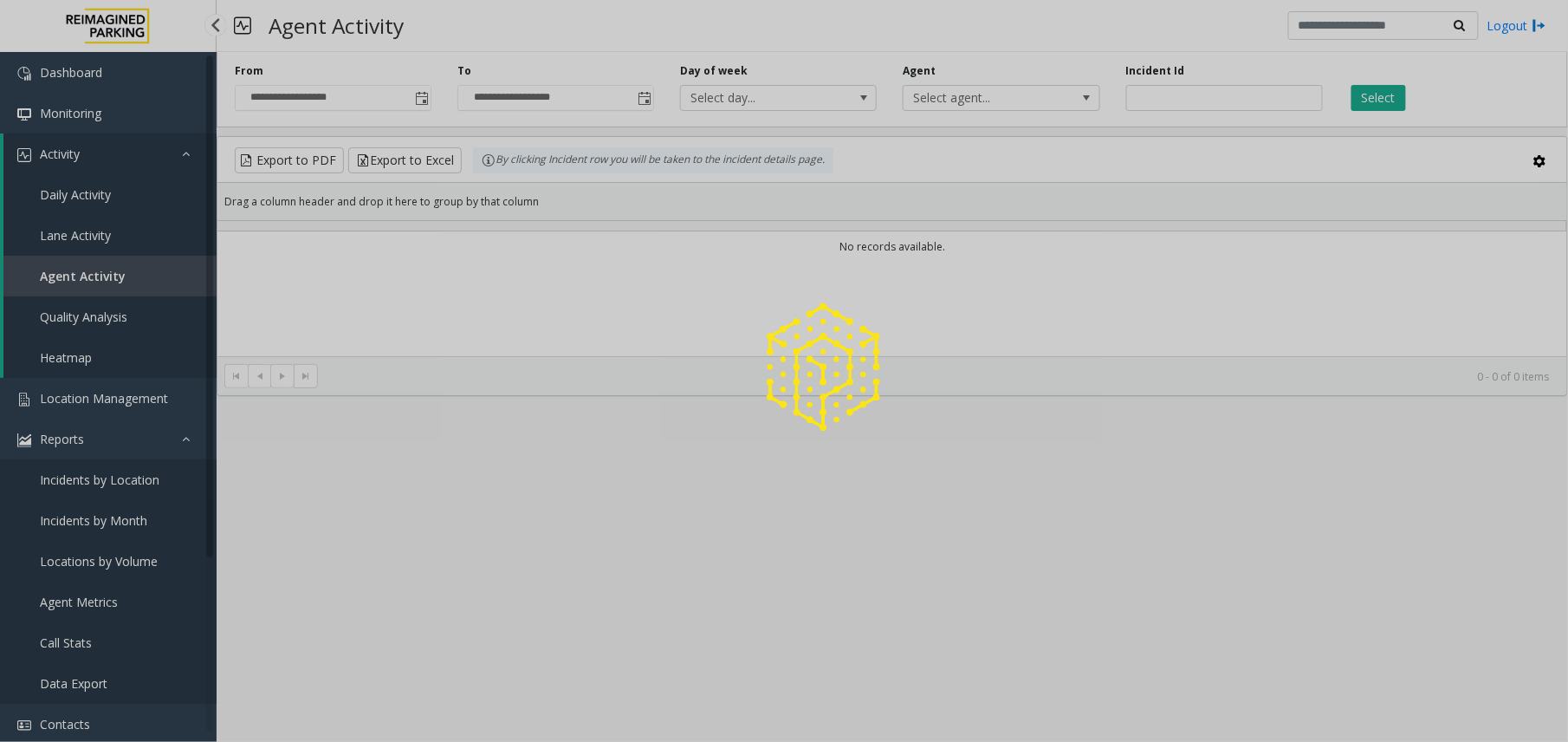 scroll, scrollTop: 0, scrollLeft: 0, axis: both 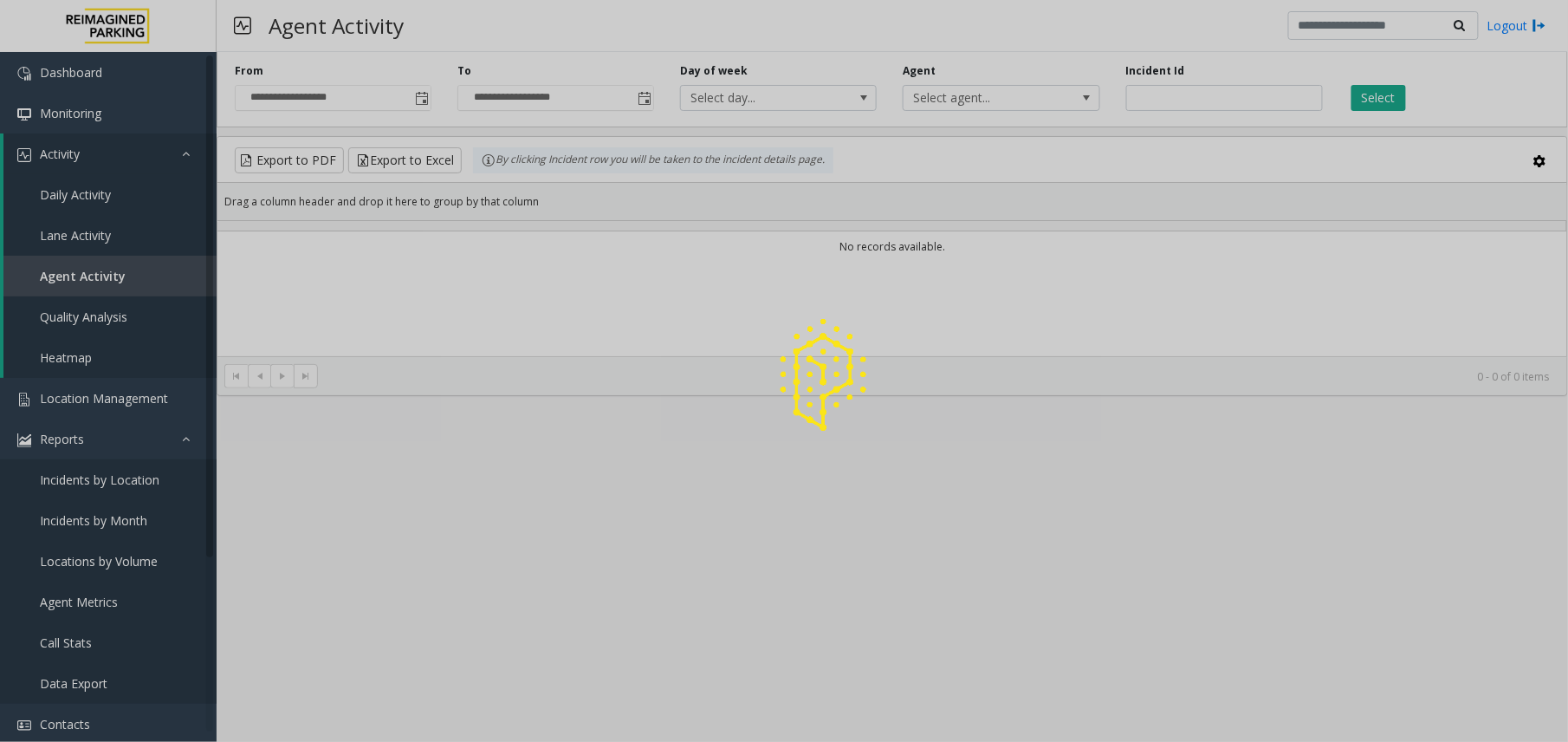 click 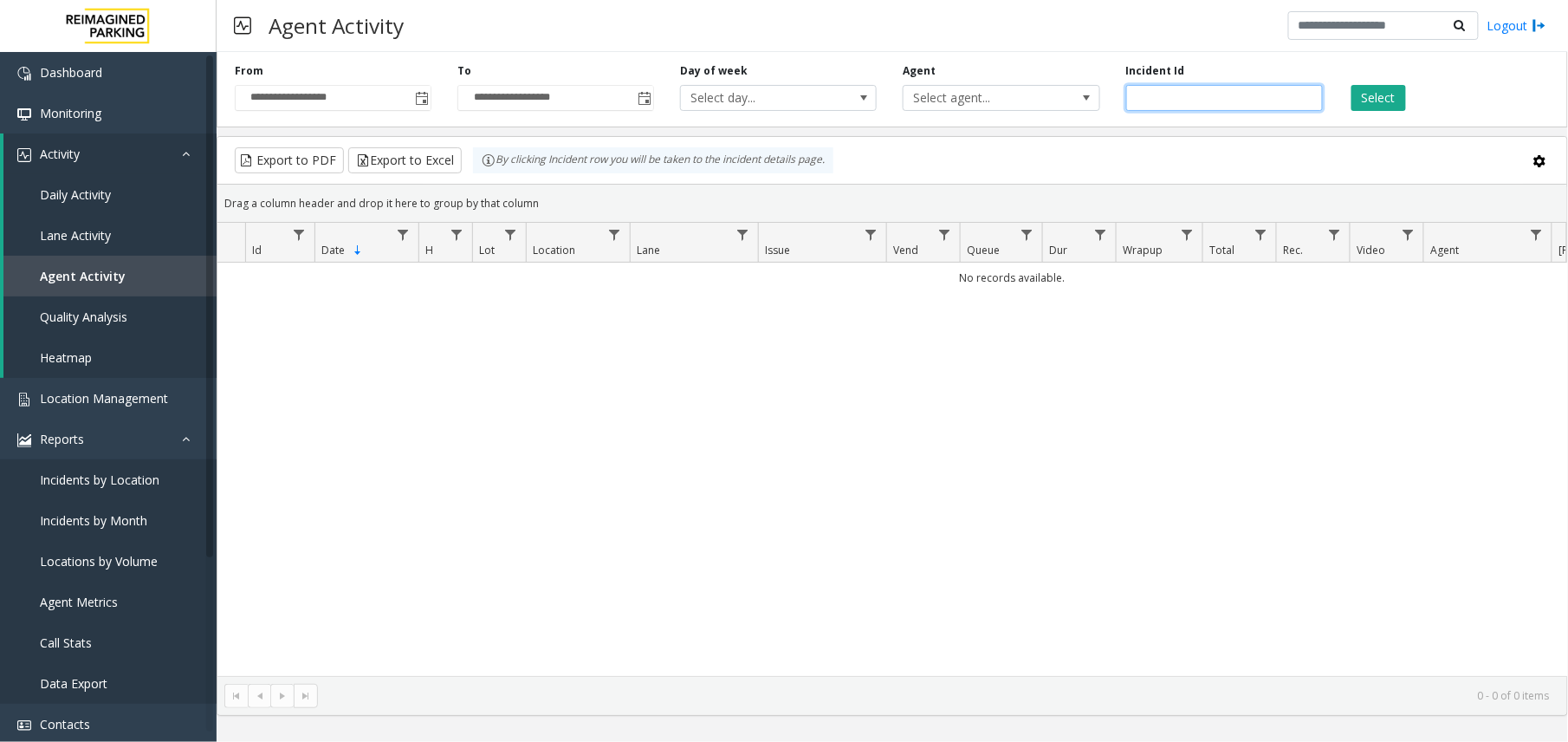 click 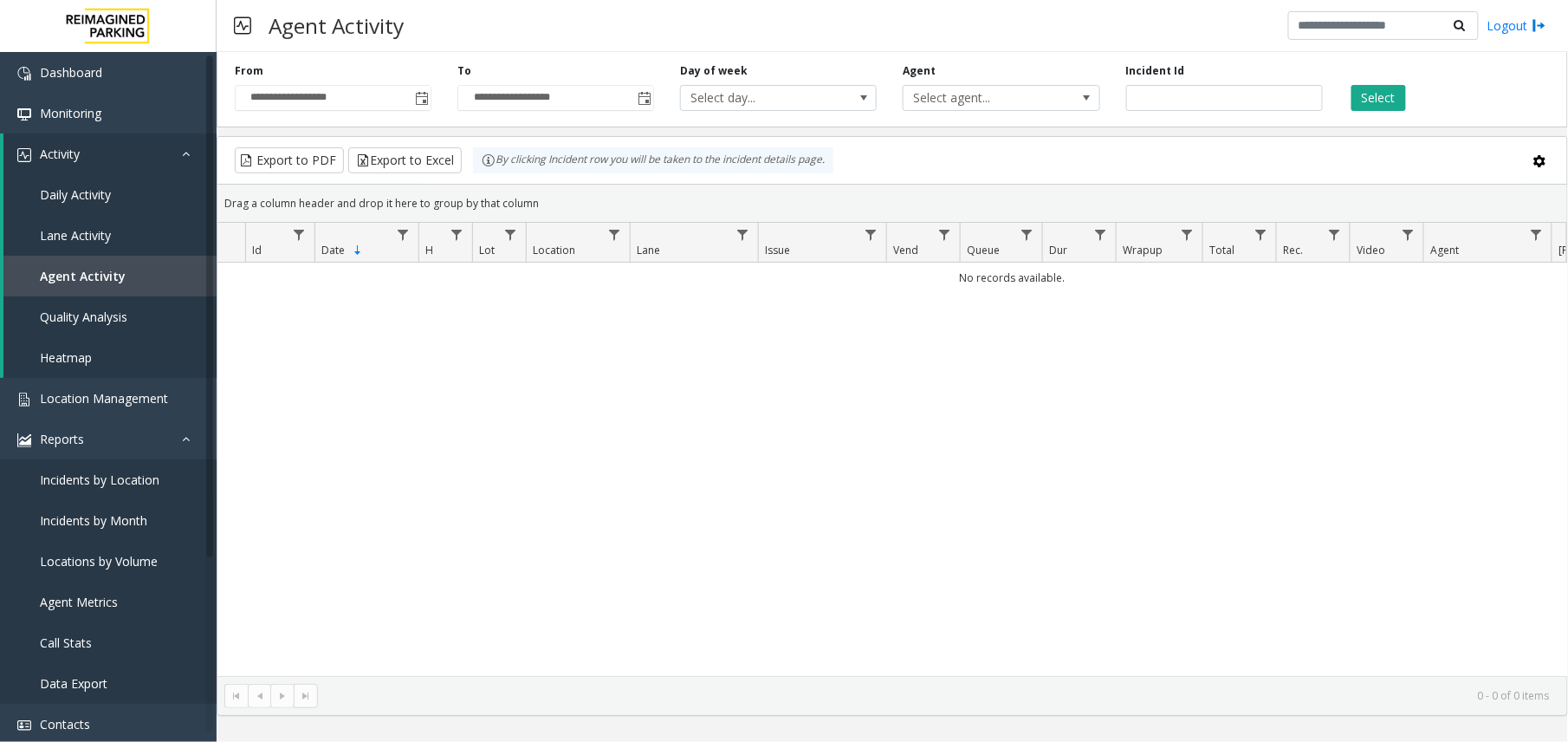 click on "Incident Id" 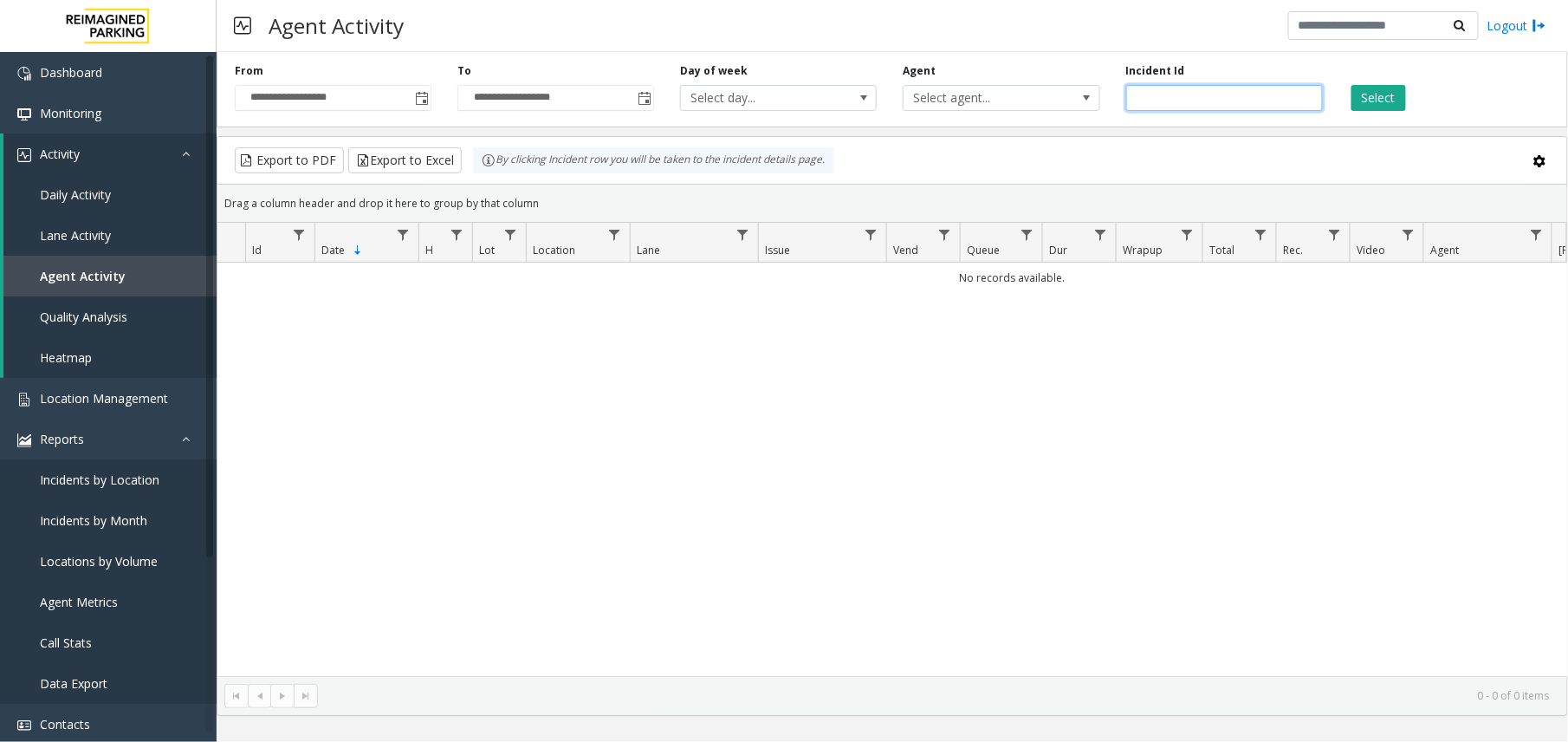 click 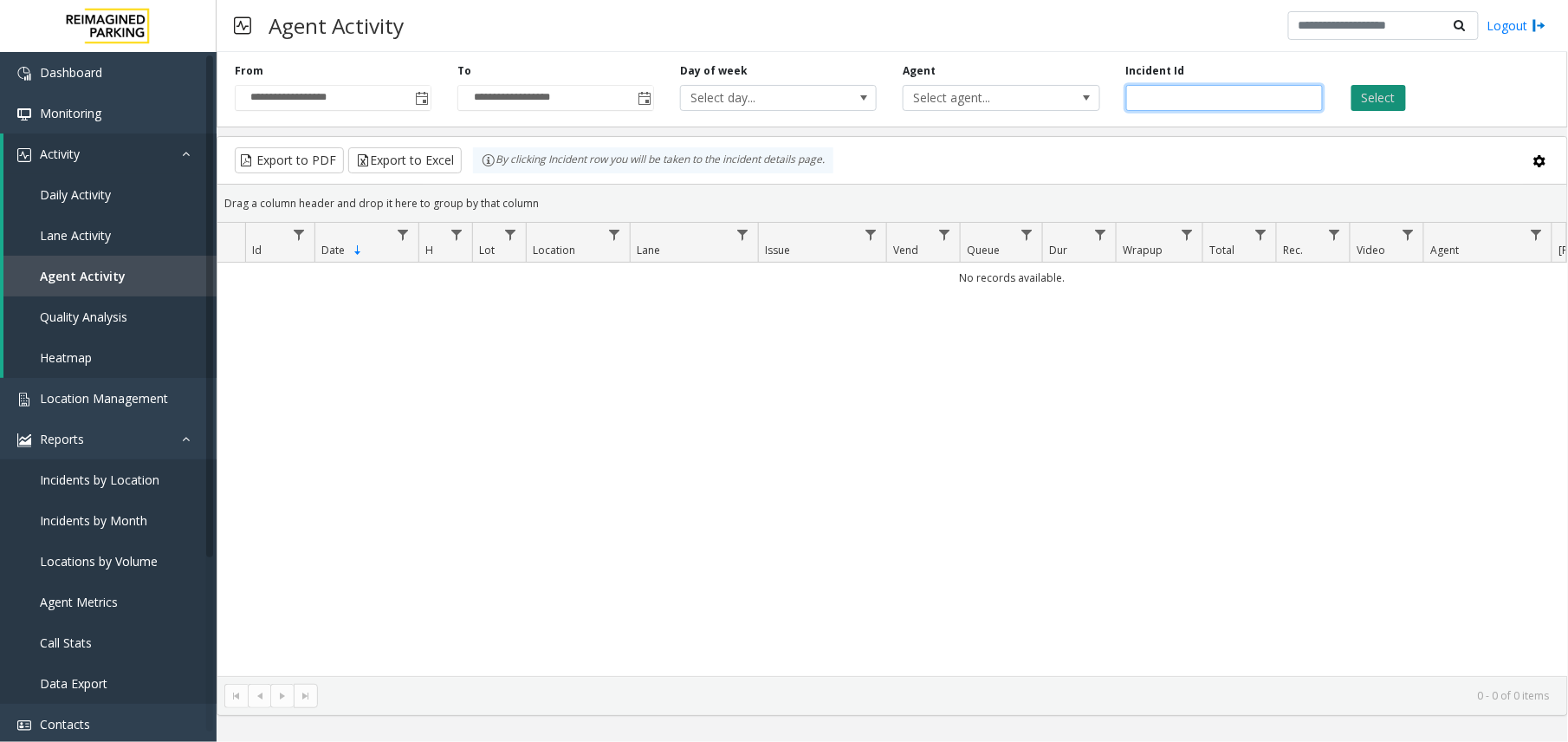 type on "*******" 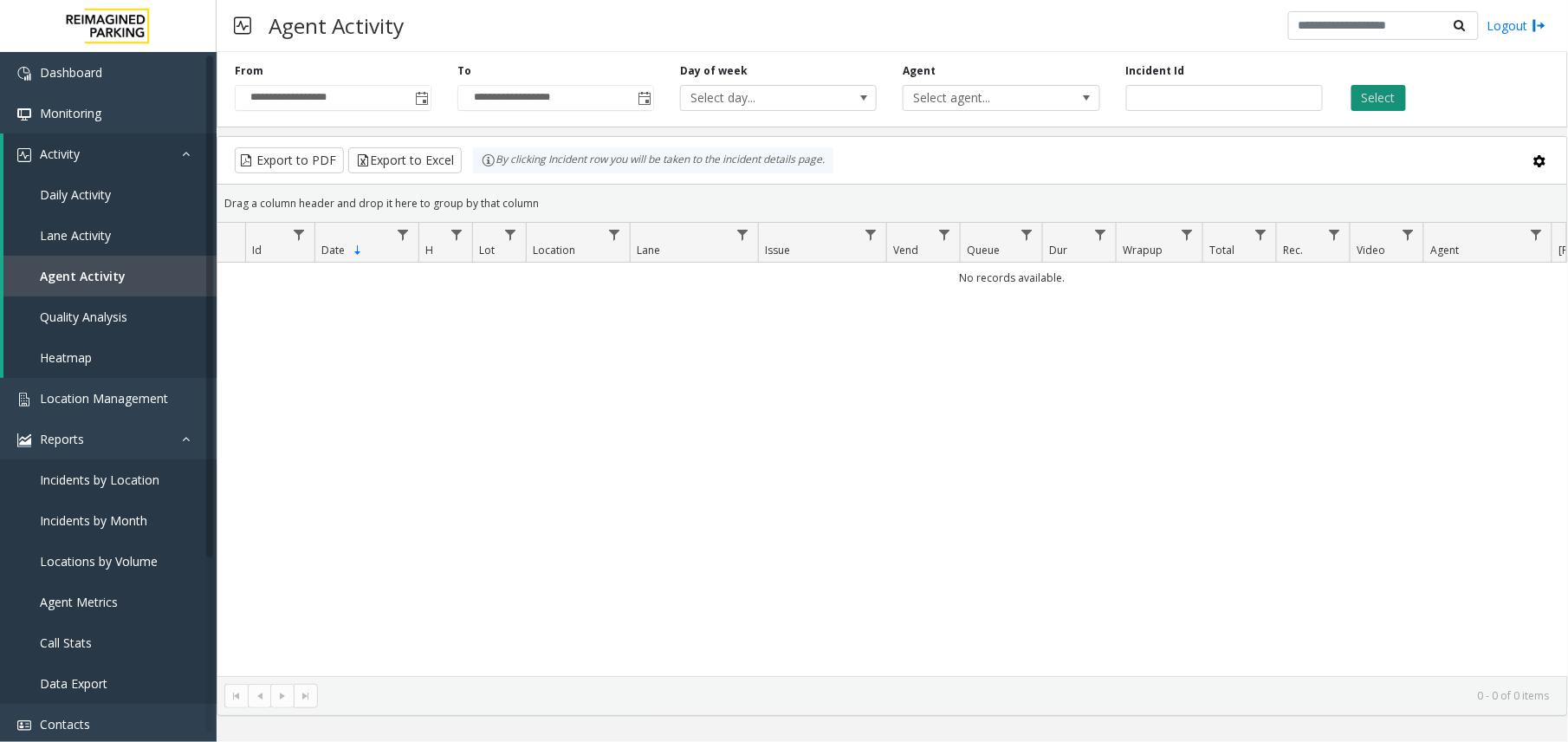 click on "Select" 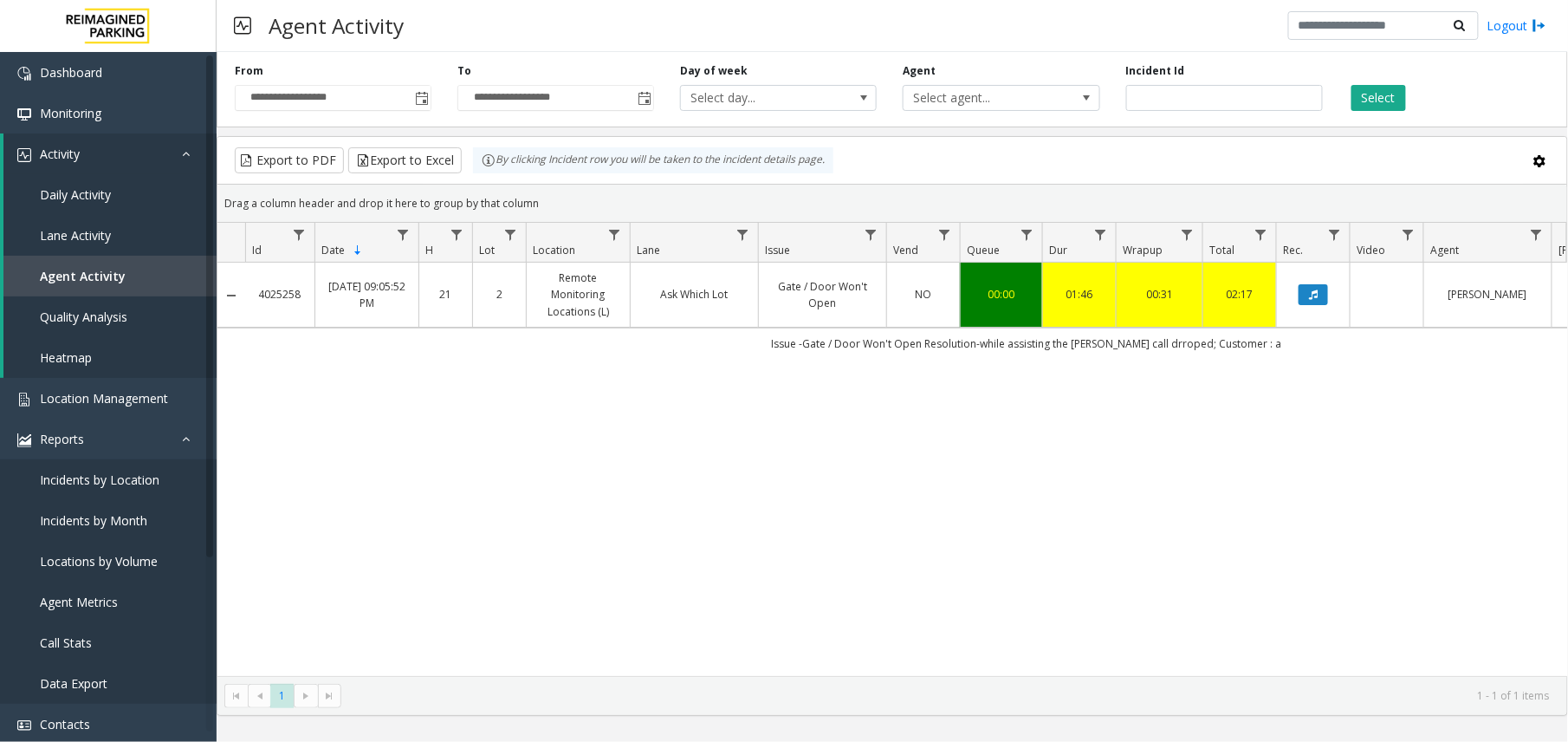 click on "Ask Which Lot" 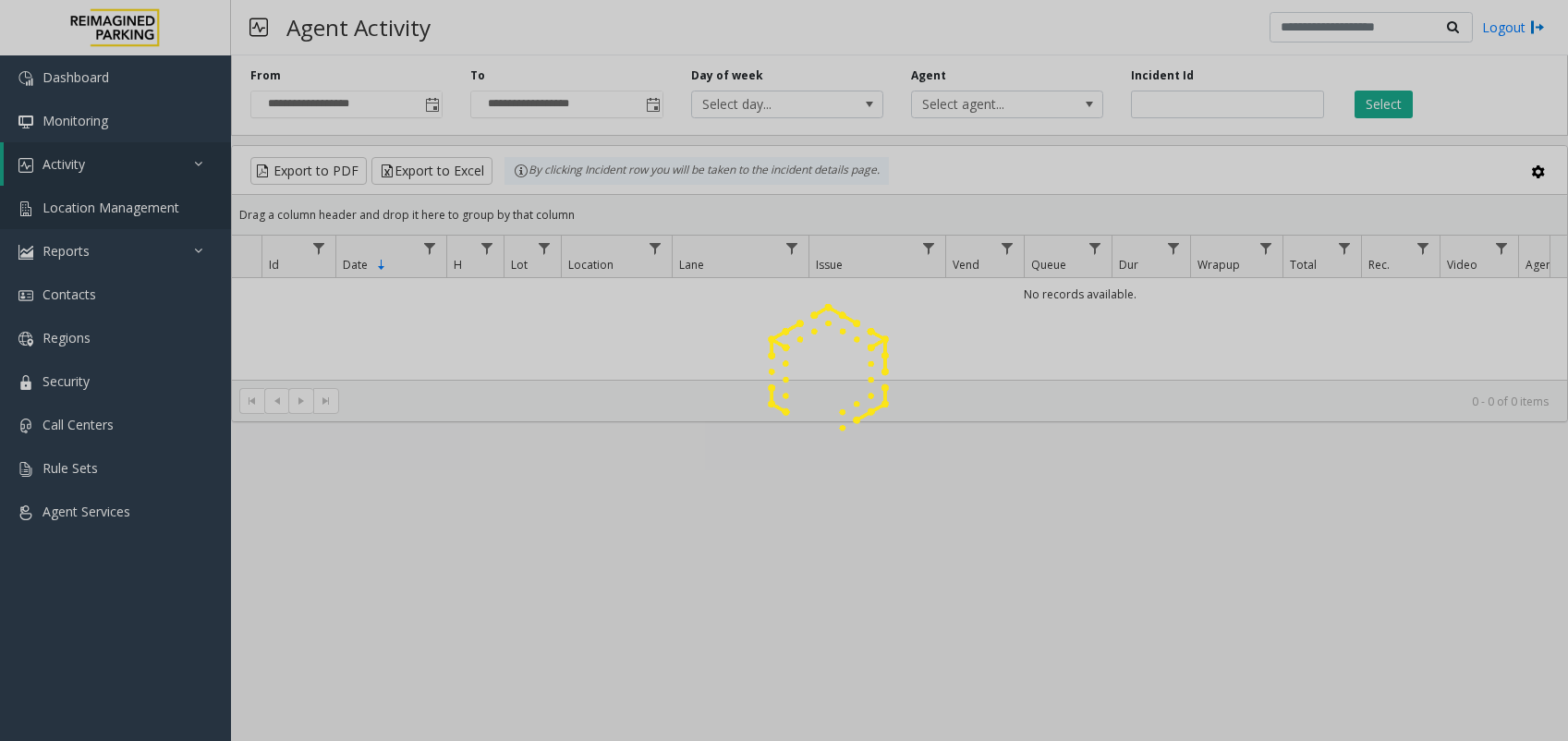 scroll, scrollTop: 0, scrollLeft: 0, axis: both 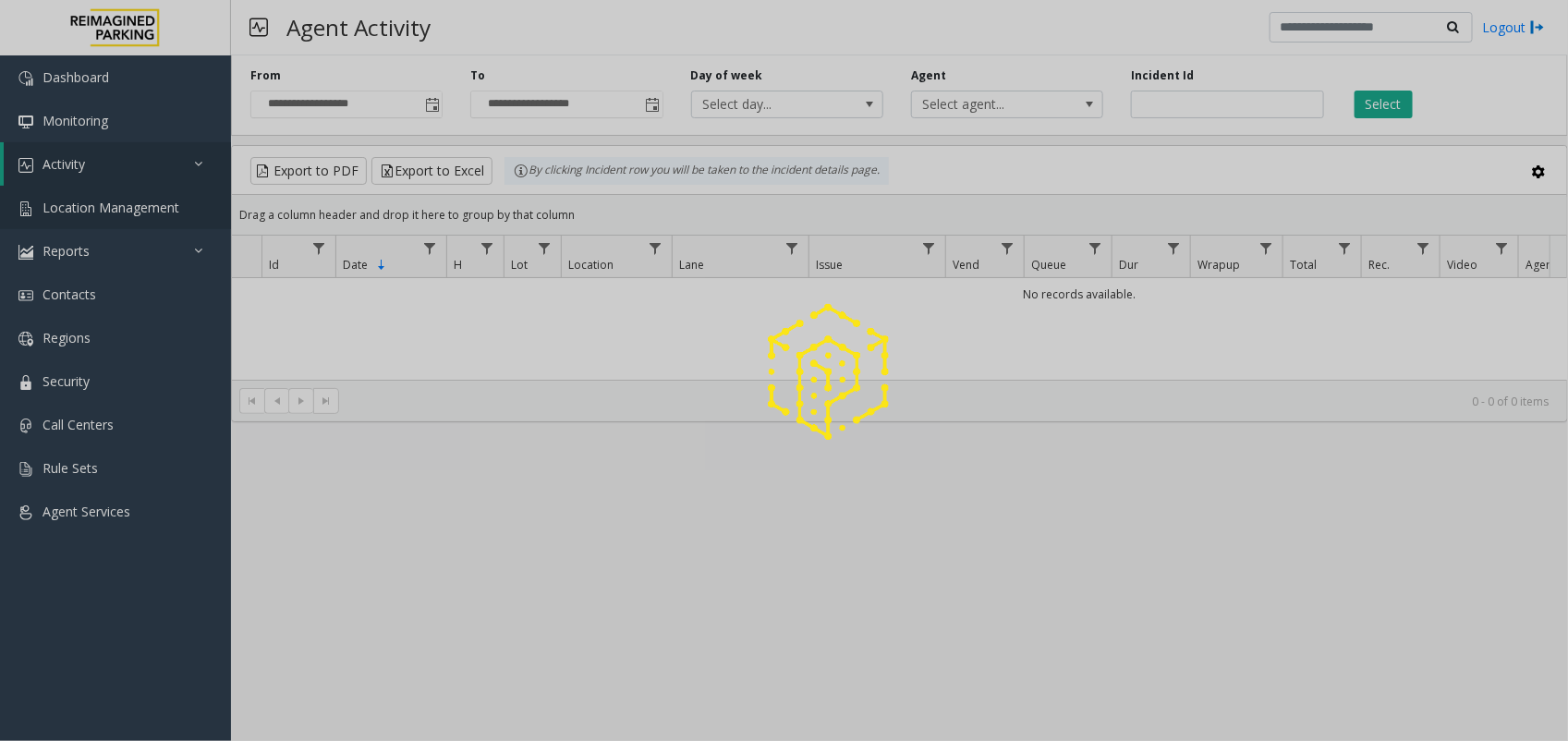click on "Location Management" at bounding box center (111, 207) 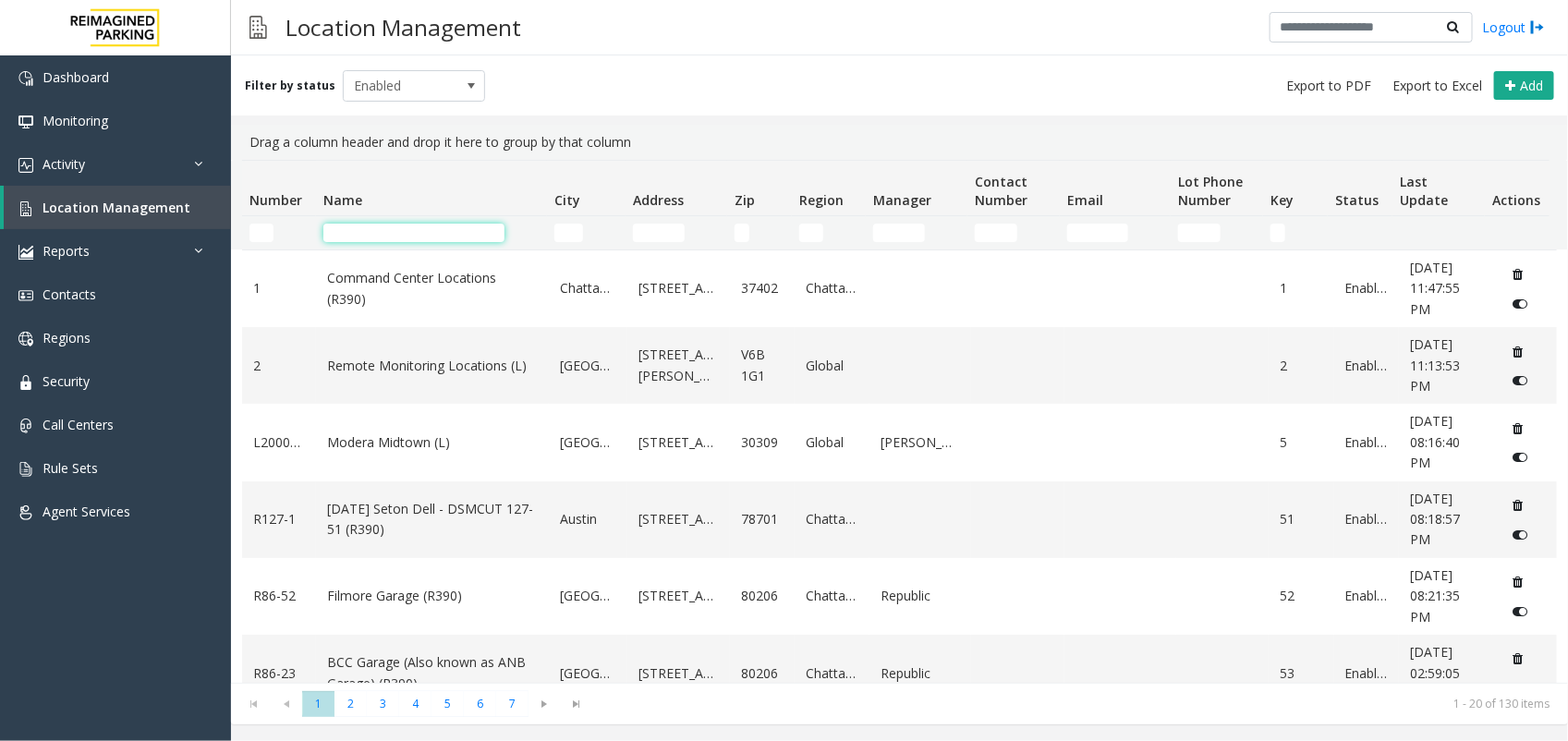 click 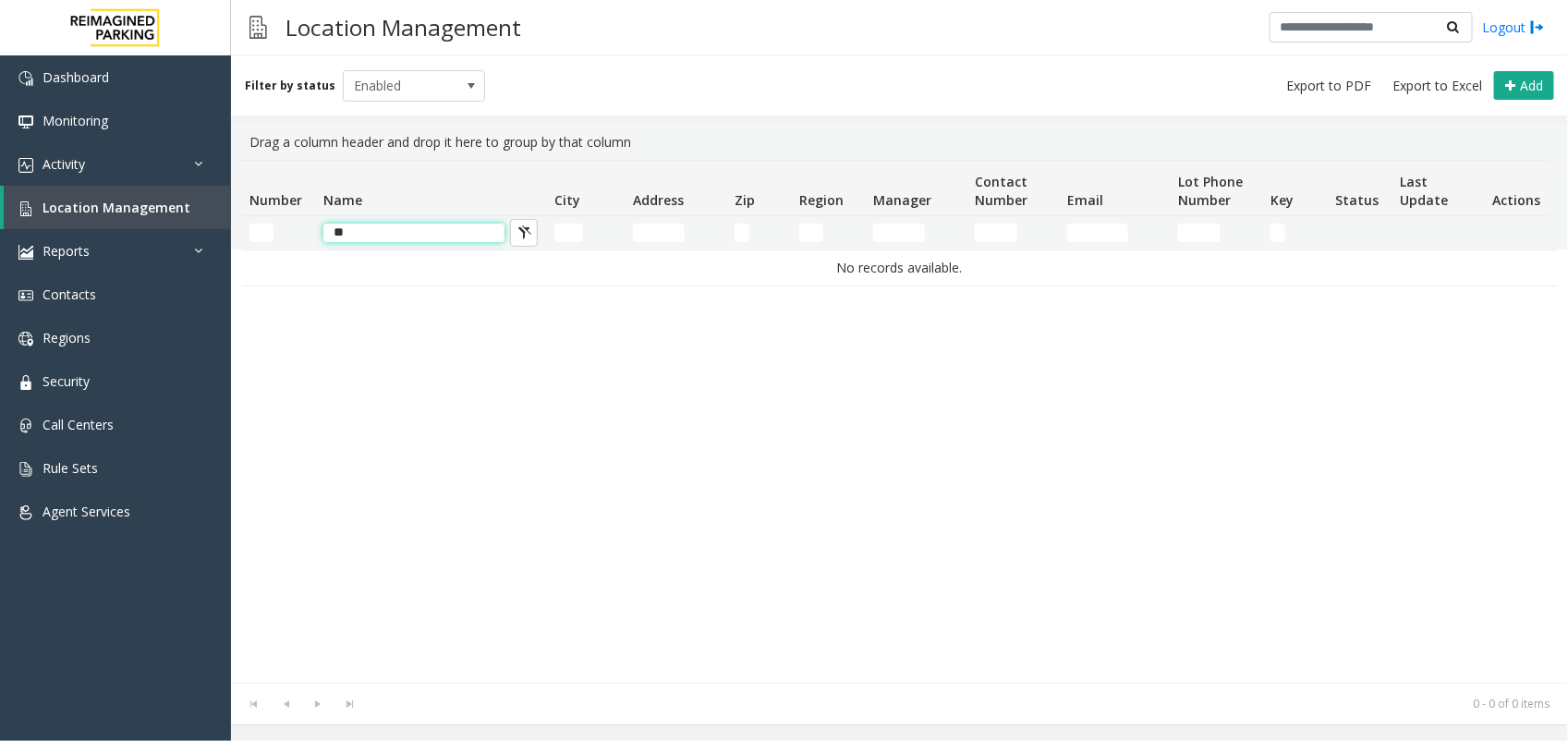 type on "*" 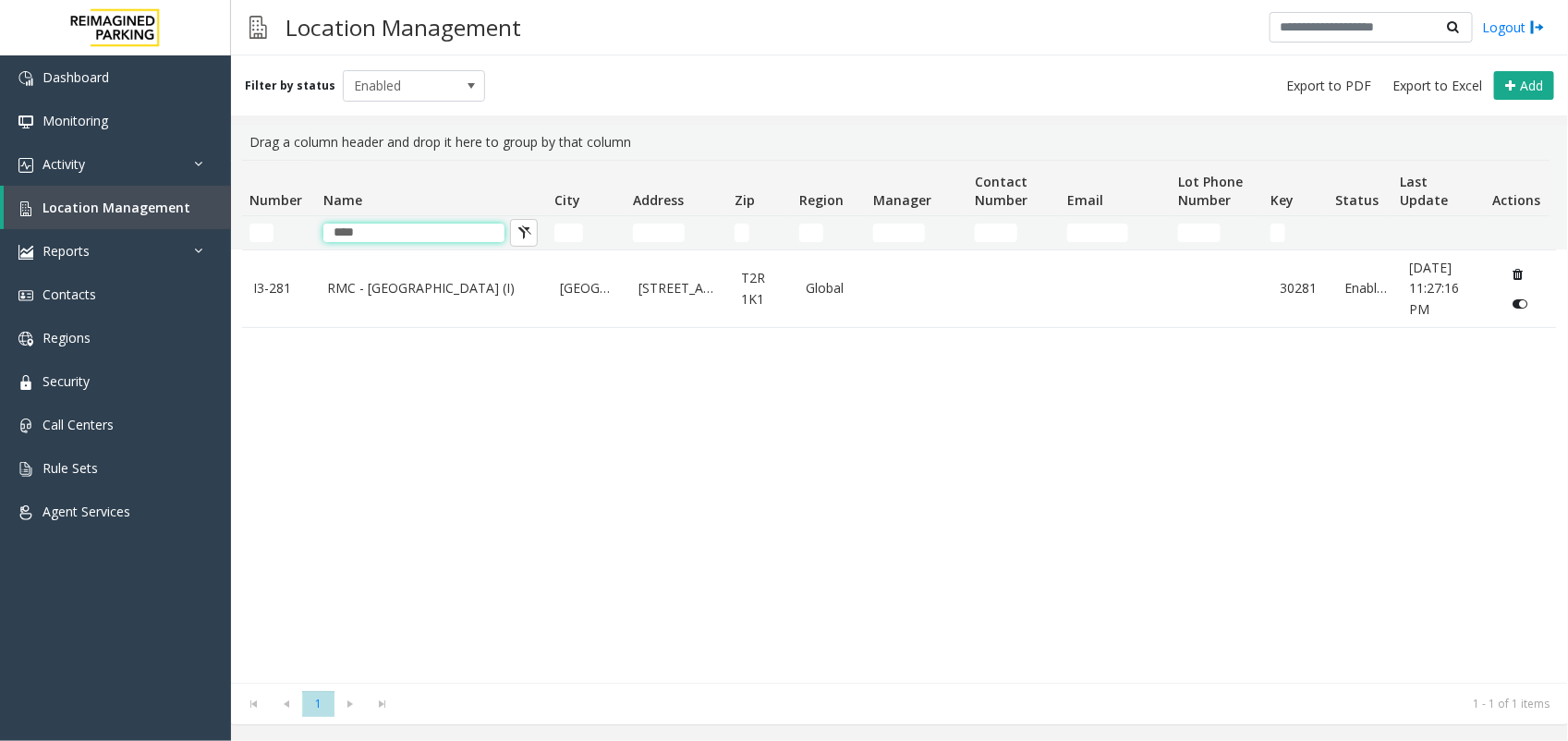 type on "****" 